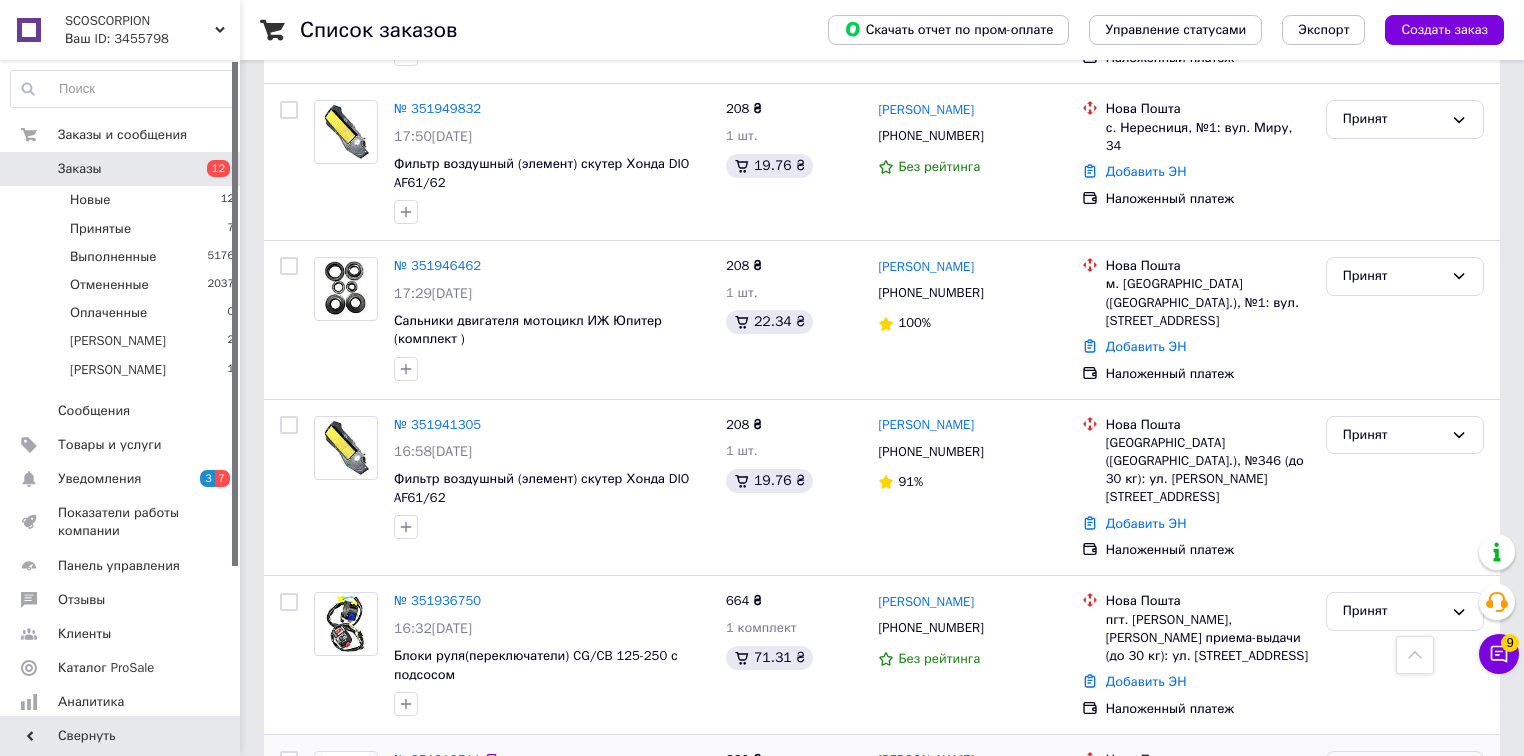 scroll, scrollTop: 1520, scrollLeft: 0, axis: vertical 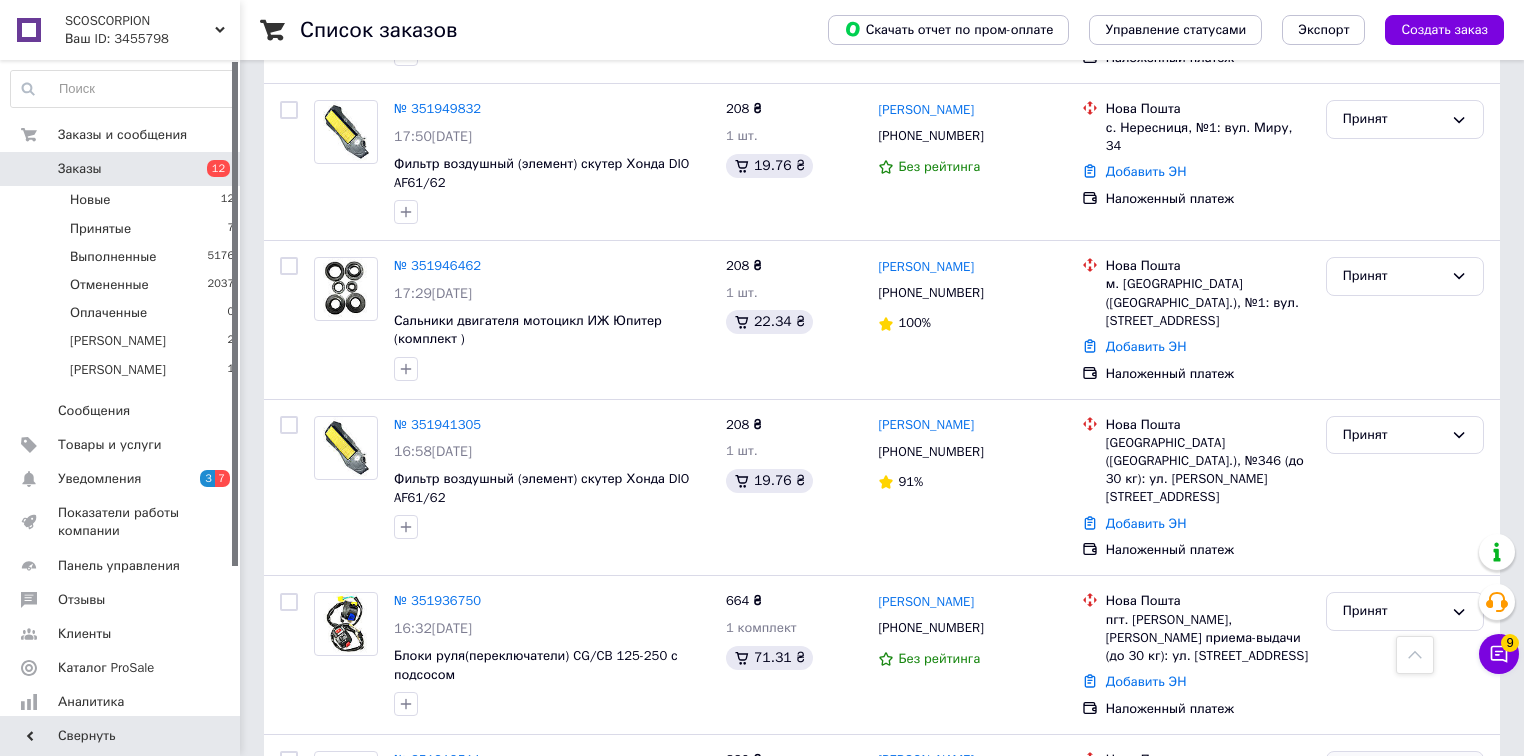 click on "Чат с покупателем 9" at bounding box center (1499, 654) 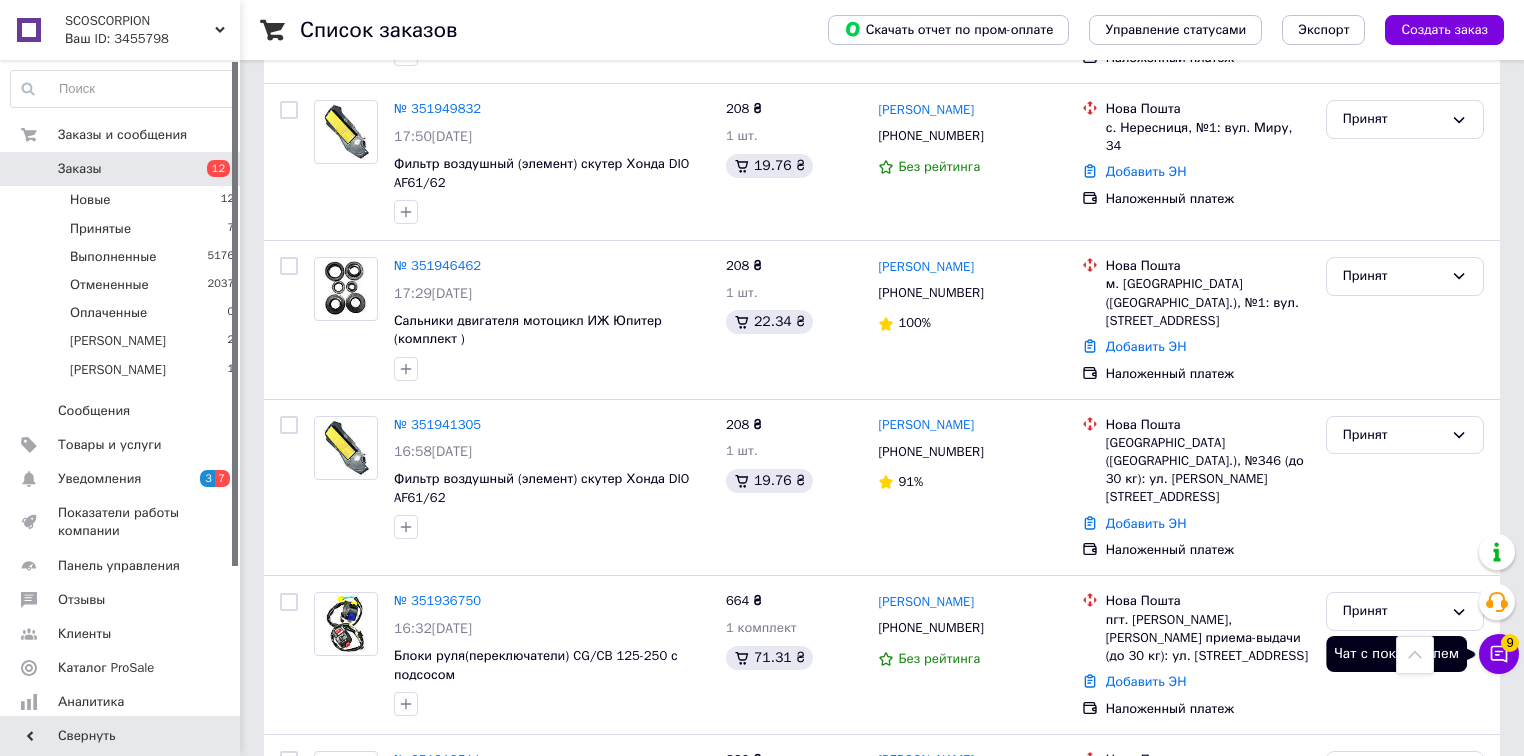 click on "Чат с покупателем 9" at bounding box center (1499, 654) 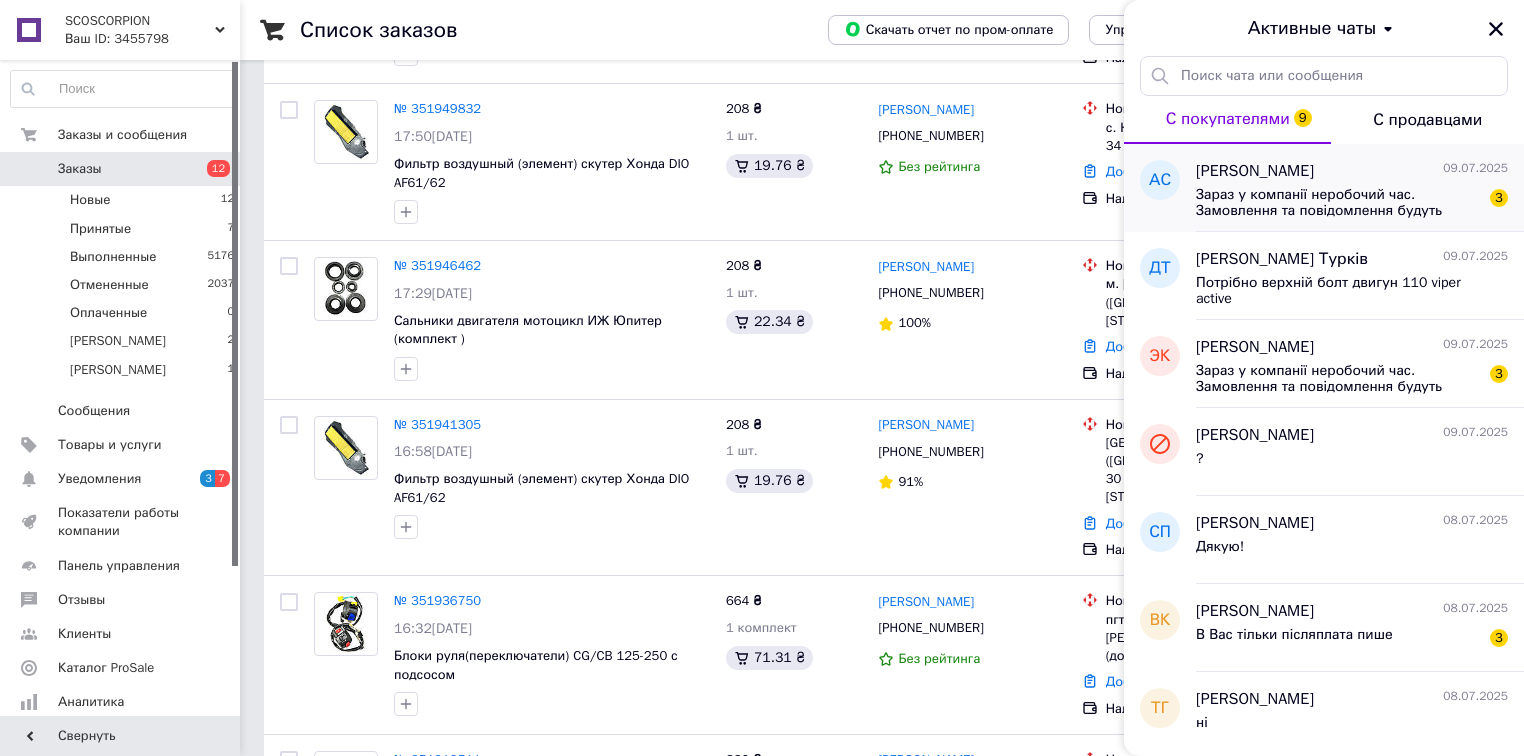 click on "Зараз у компанії неробочий час. Замовлення та повідомлення будуть оброблені з 08:00 найближчого робочого дня (завтра, 10.07)" at bounding box center [1338, 203] 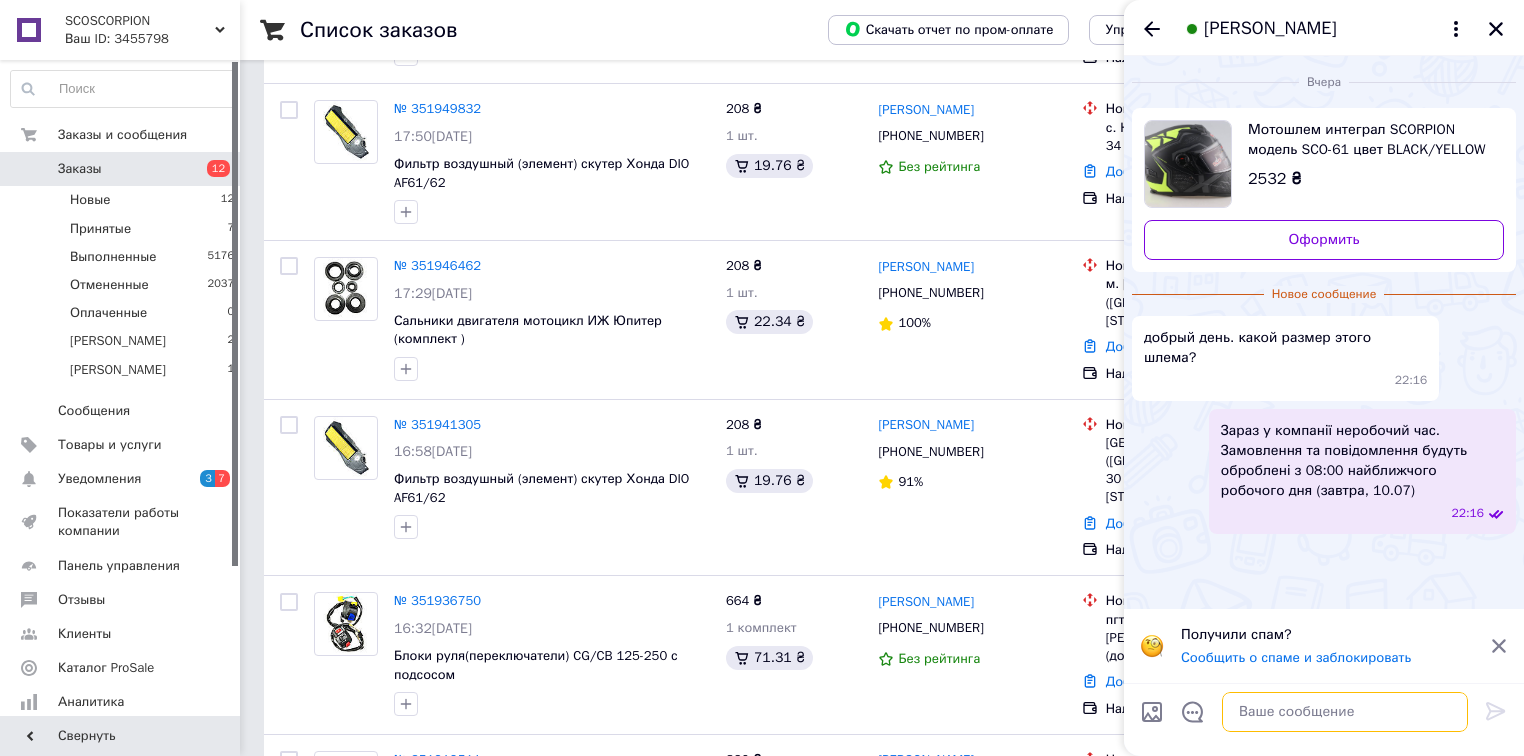 click at bounding box center (1345, 712) 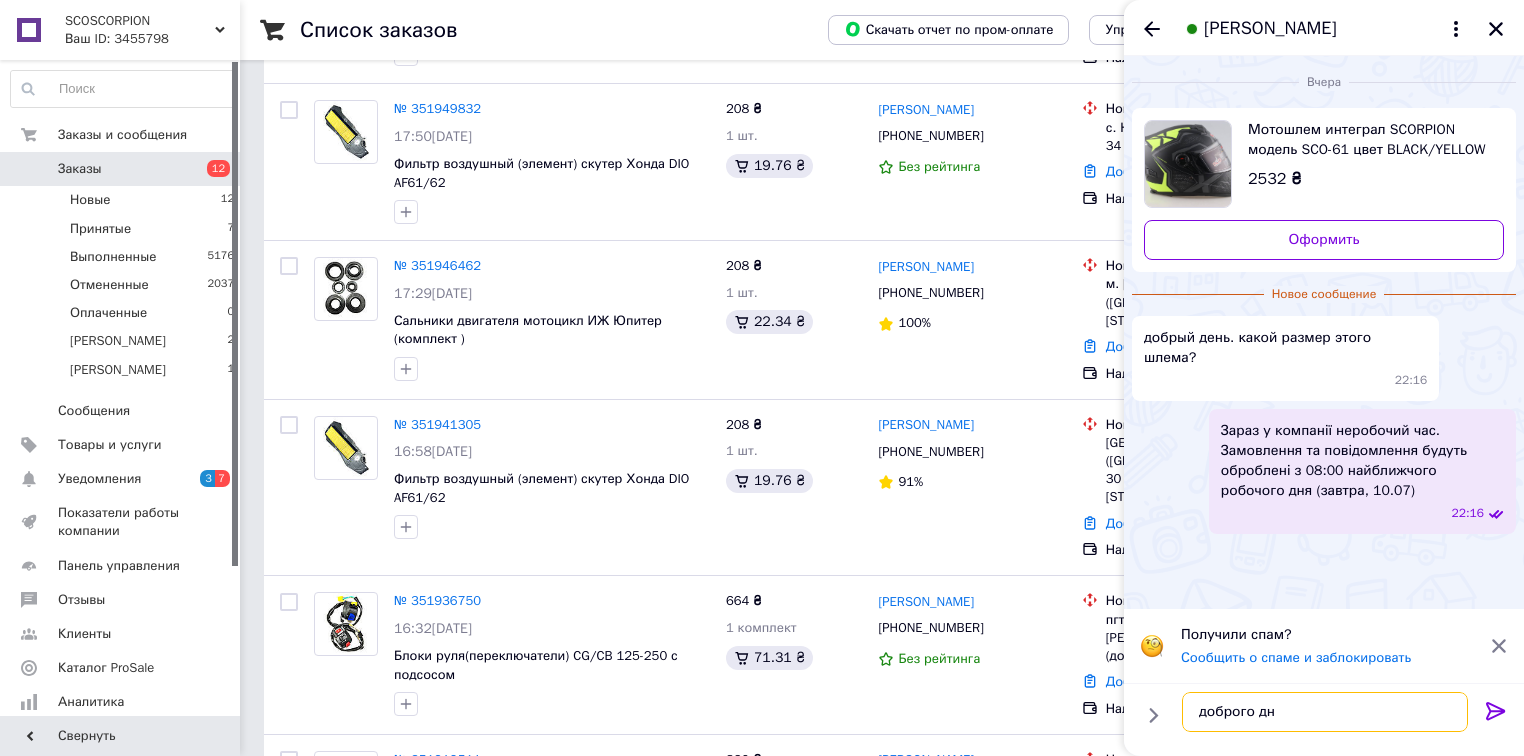 type on "доброго дня" 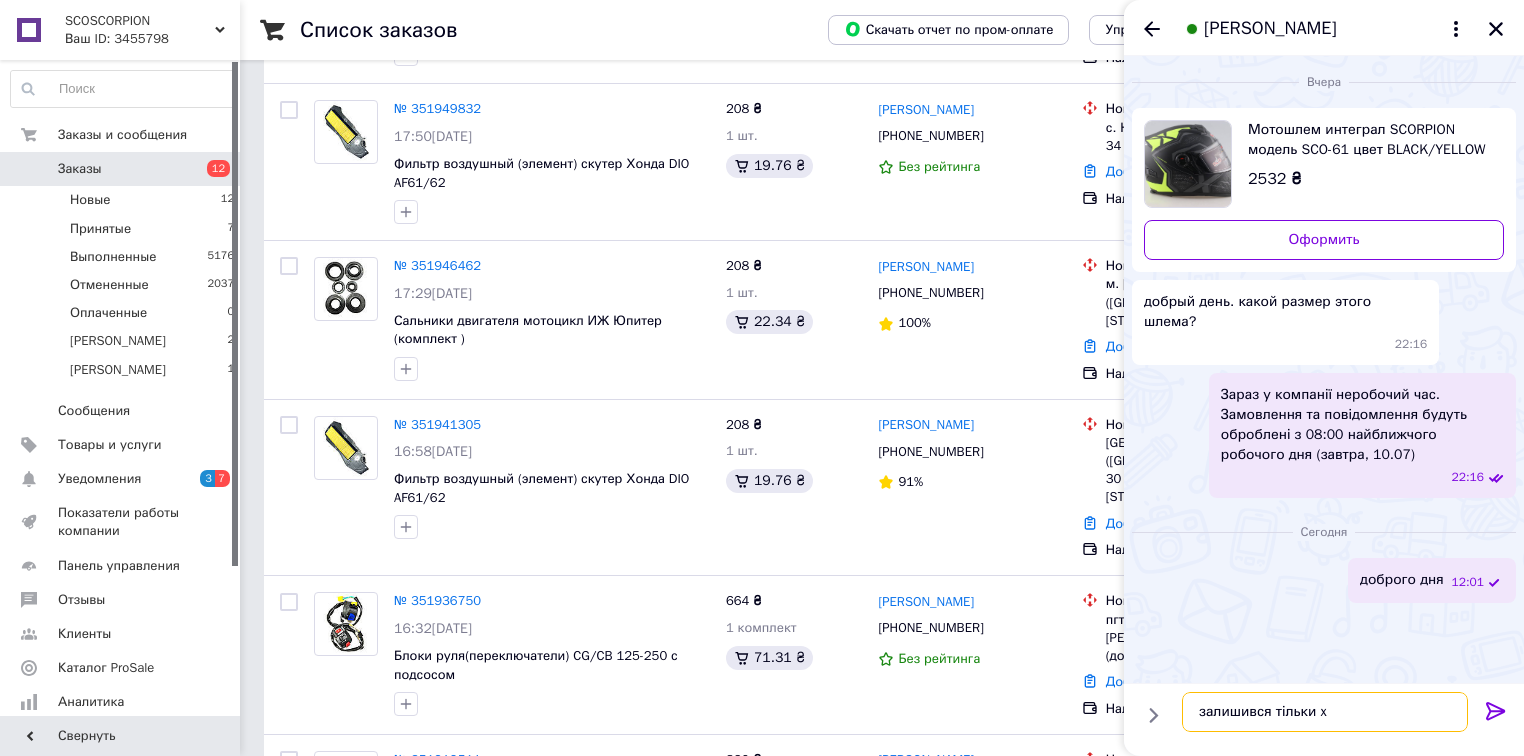 type on "залишився тільки xs" 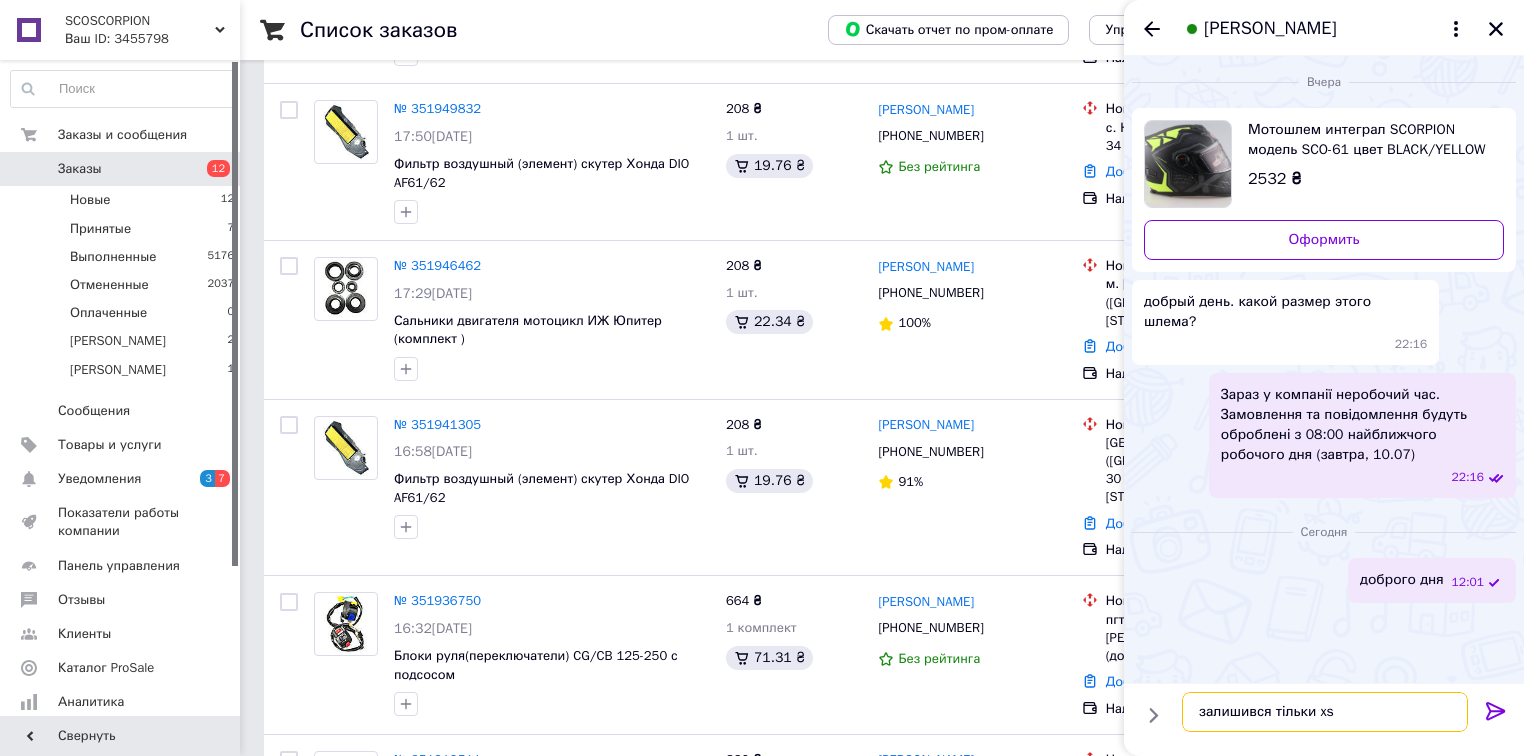 type 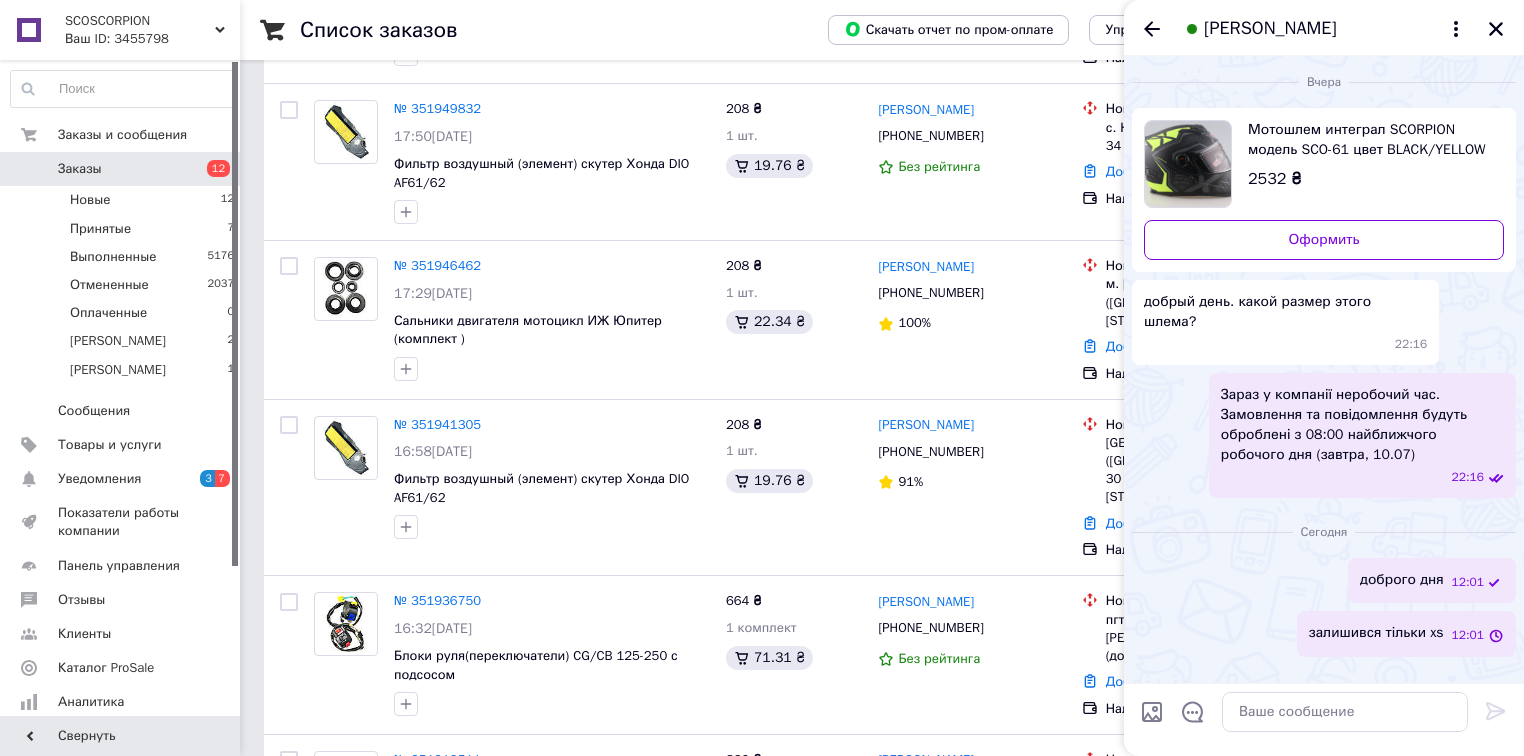 click on "Скачать отчет по пром-оплате Управление статусами Экспорт Создать заказ" at bounding box center (1146, 30) 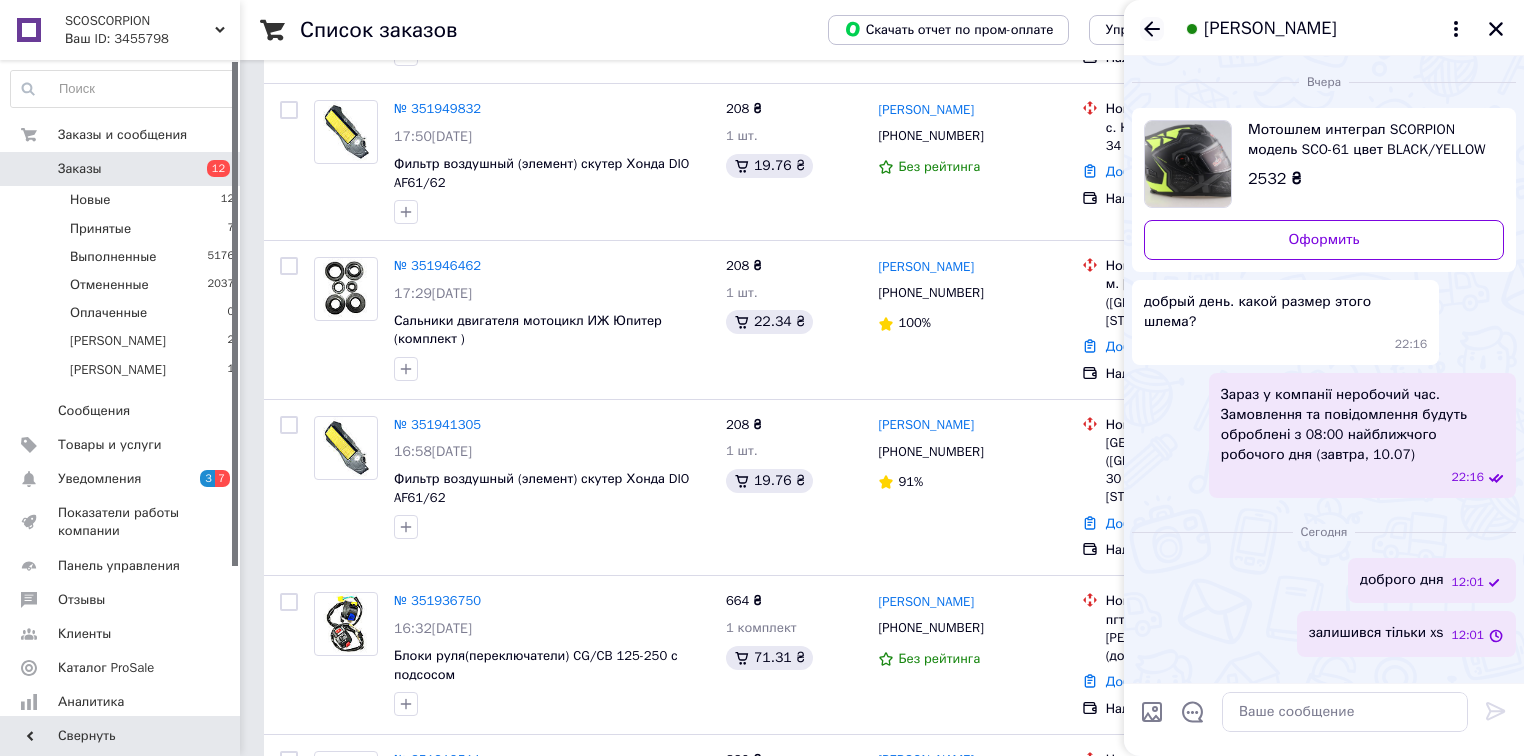 click 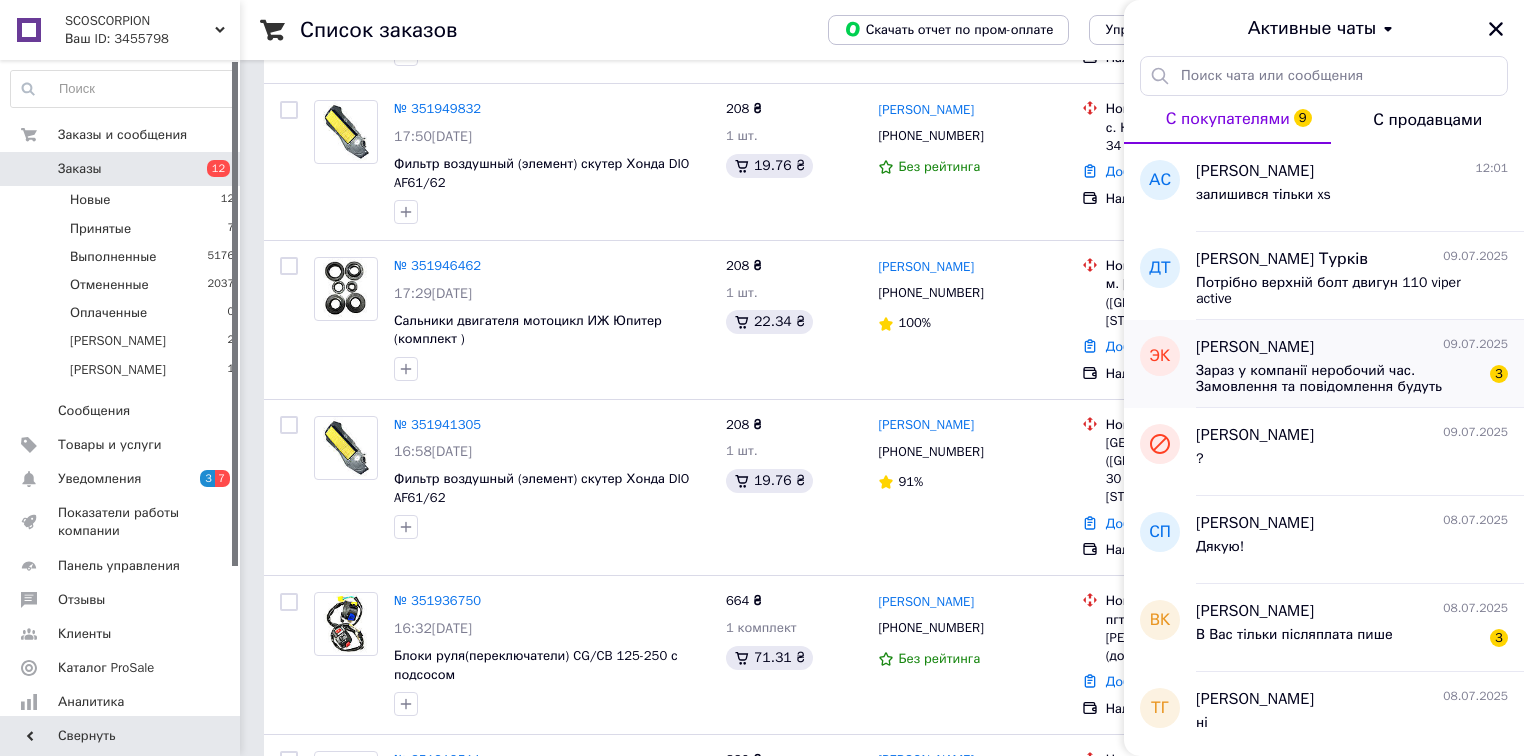 click on "Зараз у компанії неробочий час. Замовлення та повідомлення будуть оброблені з 08:00 найближчого робочого дня (завтра, 10.07)" at bounding box center [1338, 379] 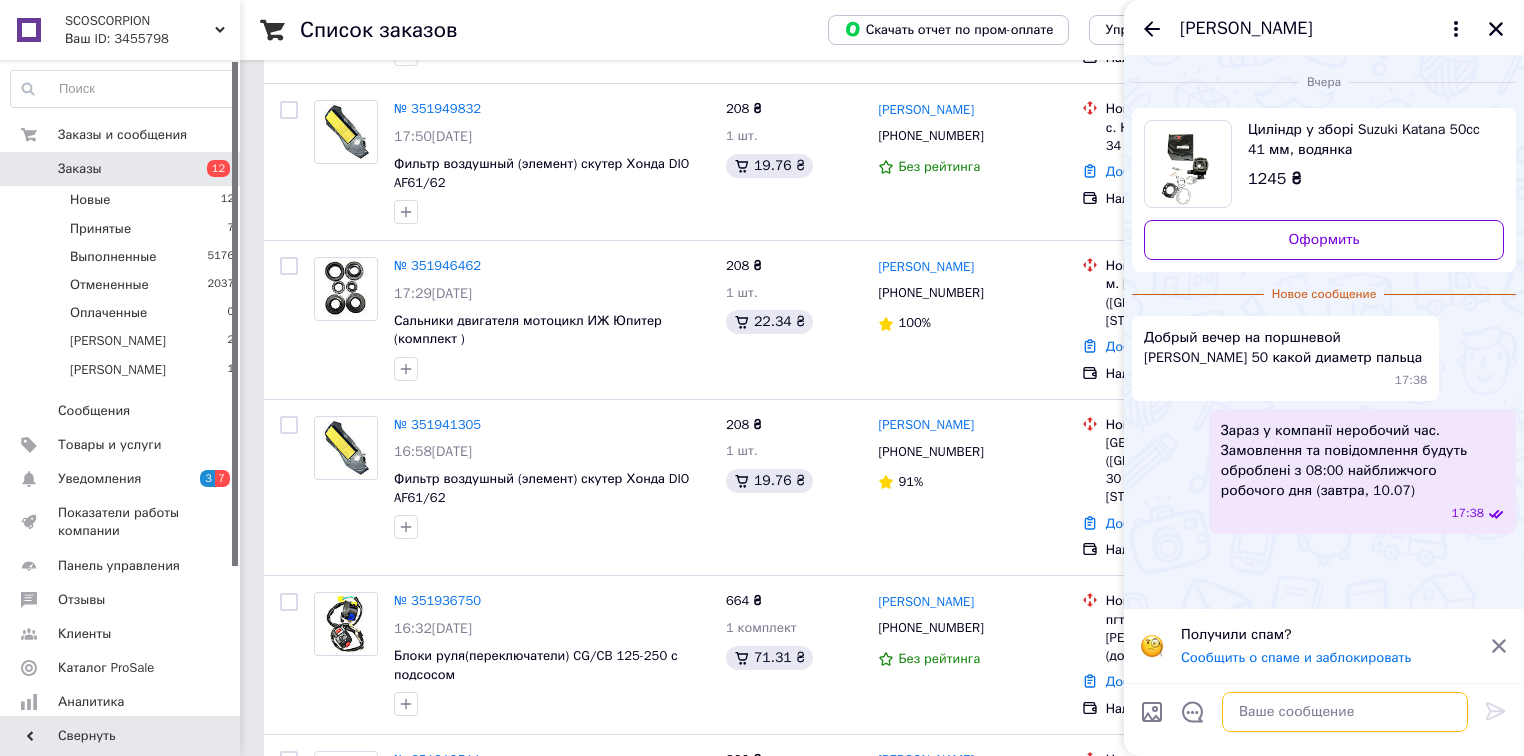click at bounding box center (1345, 712) 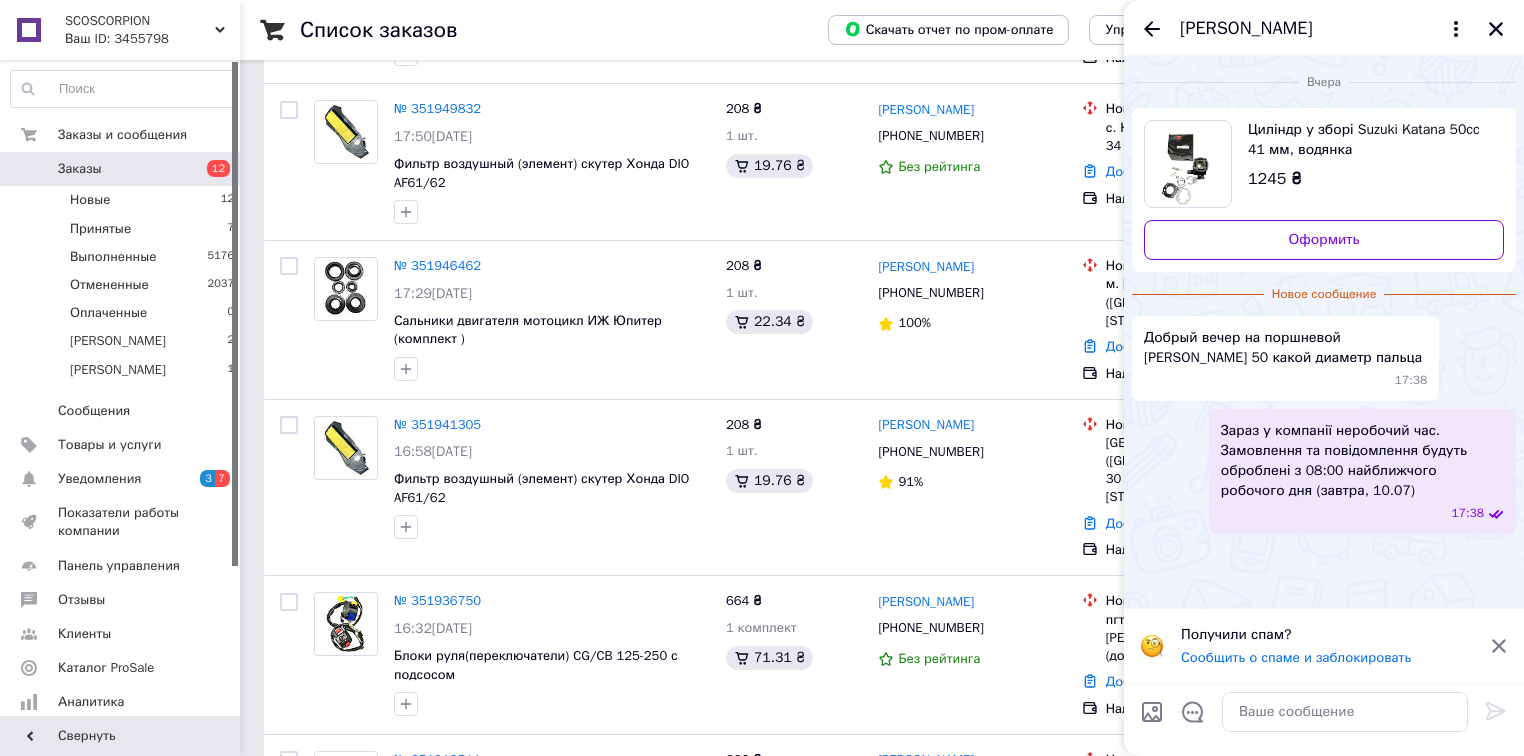 click 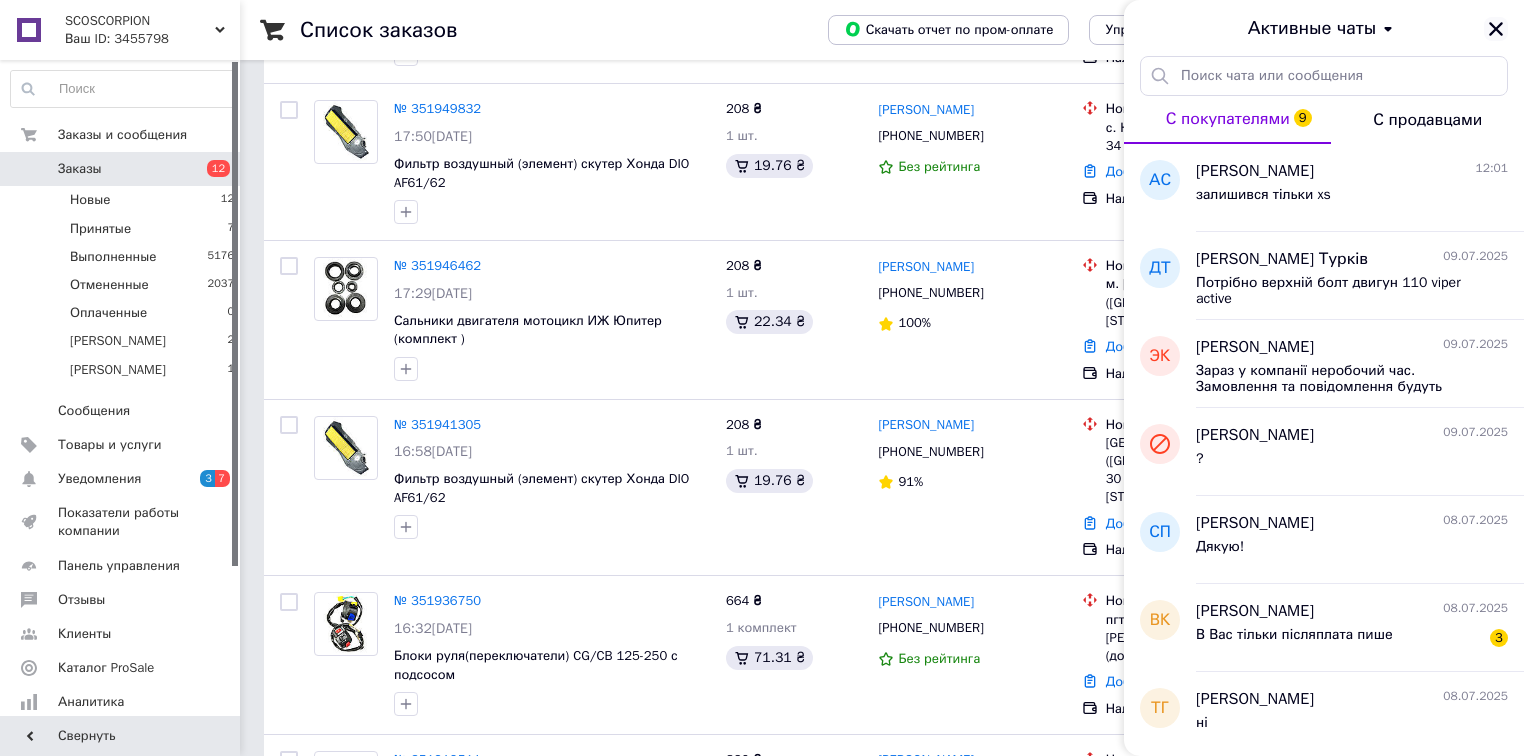 click 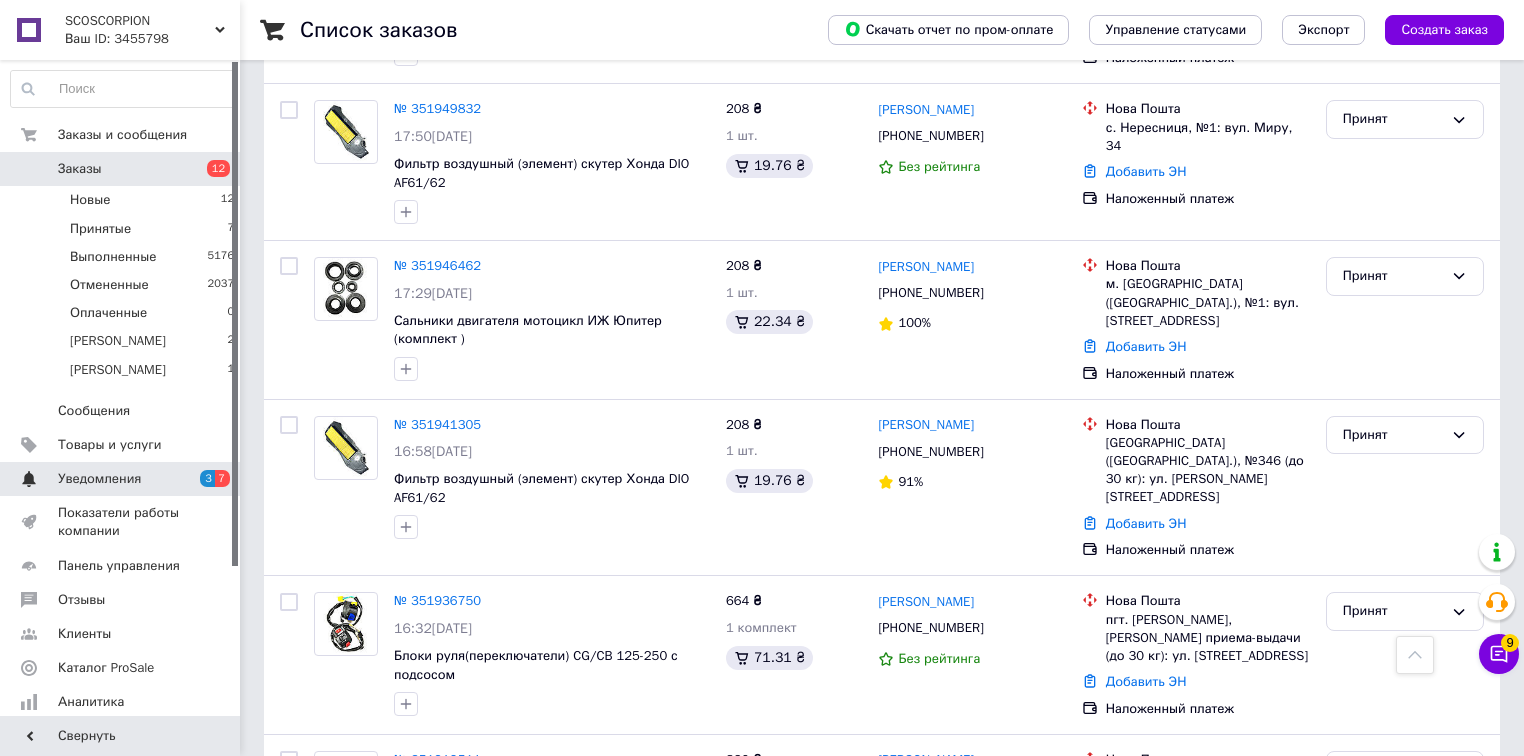 click on "Уведомления" at bounding box center (121, 479) 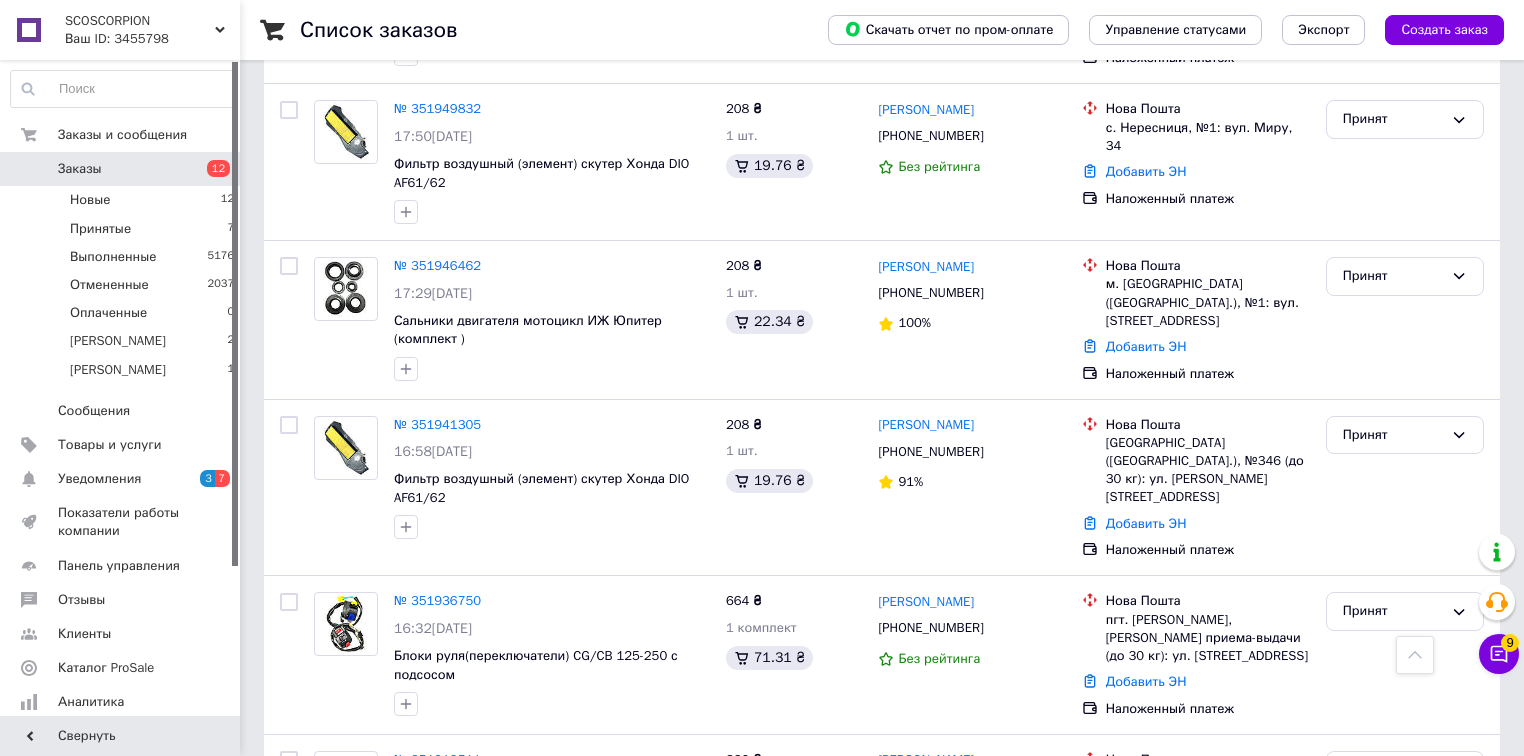 scroll, scrollTop: 0, scrollLeft: 0, axis: both 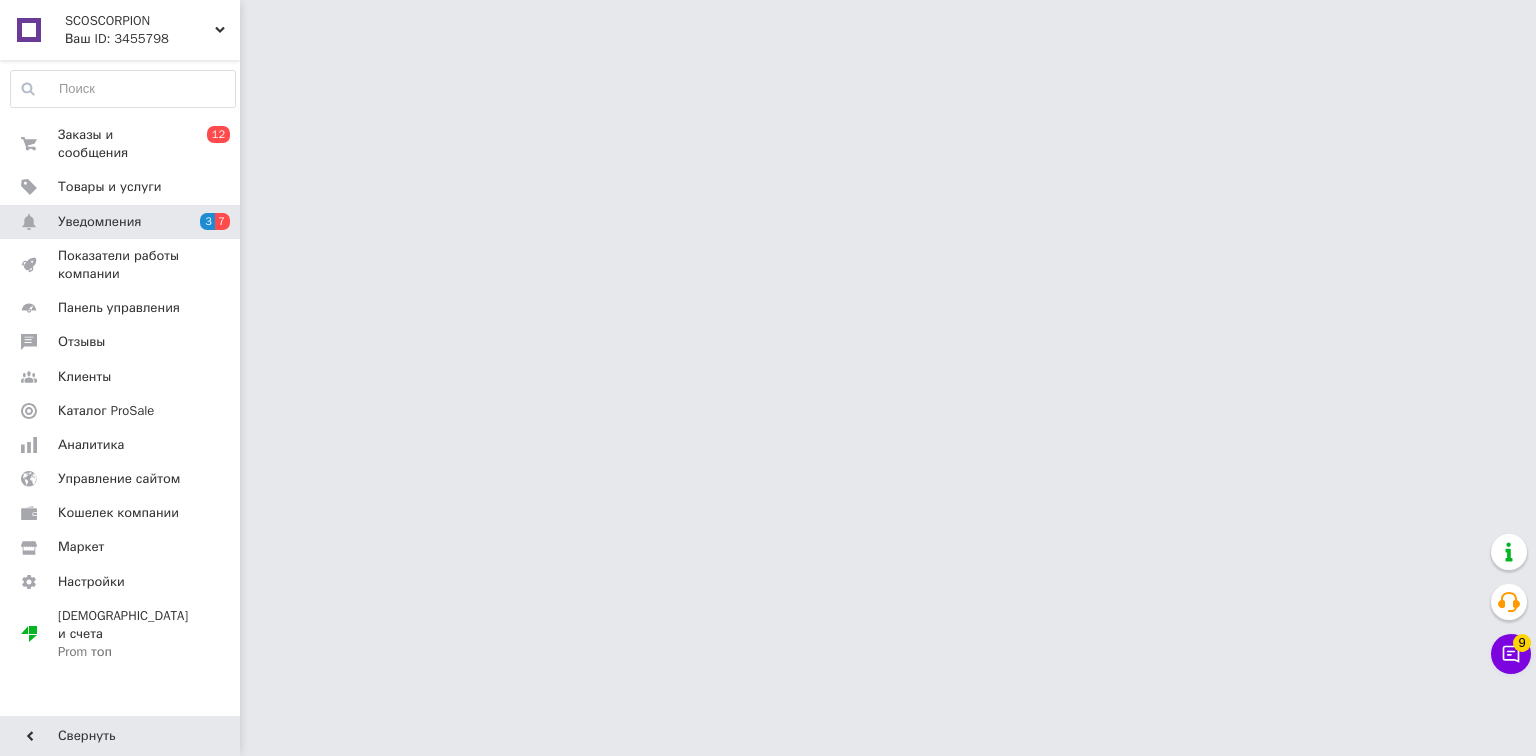 click on "SCOSCORPION Ваш ID: 3455798 Сайт SCOSCORPION Кабинет покупателя Проверить состояние системы Страница на портале Справка Выйти Заказы и сообщения 0 12 Товары и услуги Уведомления 3 7 Показатели работы компании Панель управления Отзывы Клиенты Каталог ProSale Аналитика Управление сайтом Кошелек компании Маркет Настройки Тарифы и счета Prom топ Свернуть
9 Чат с покупателем" at bounding box center (768, 25) 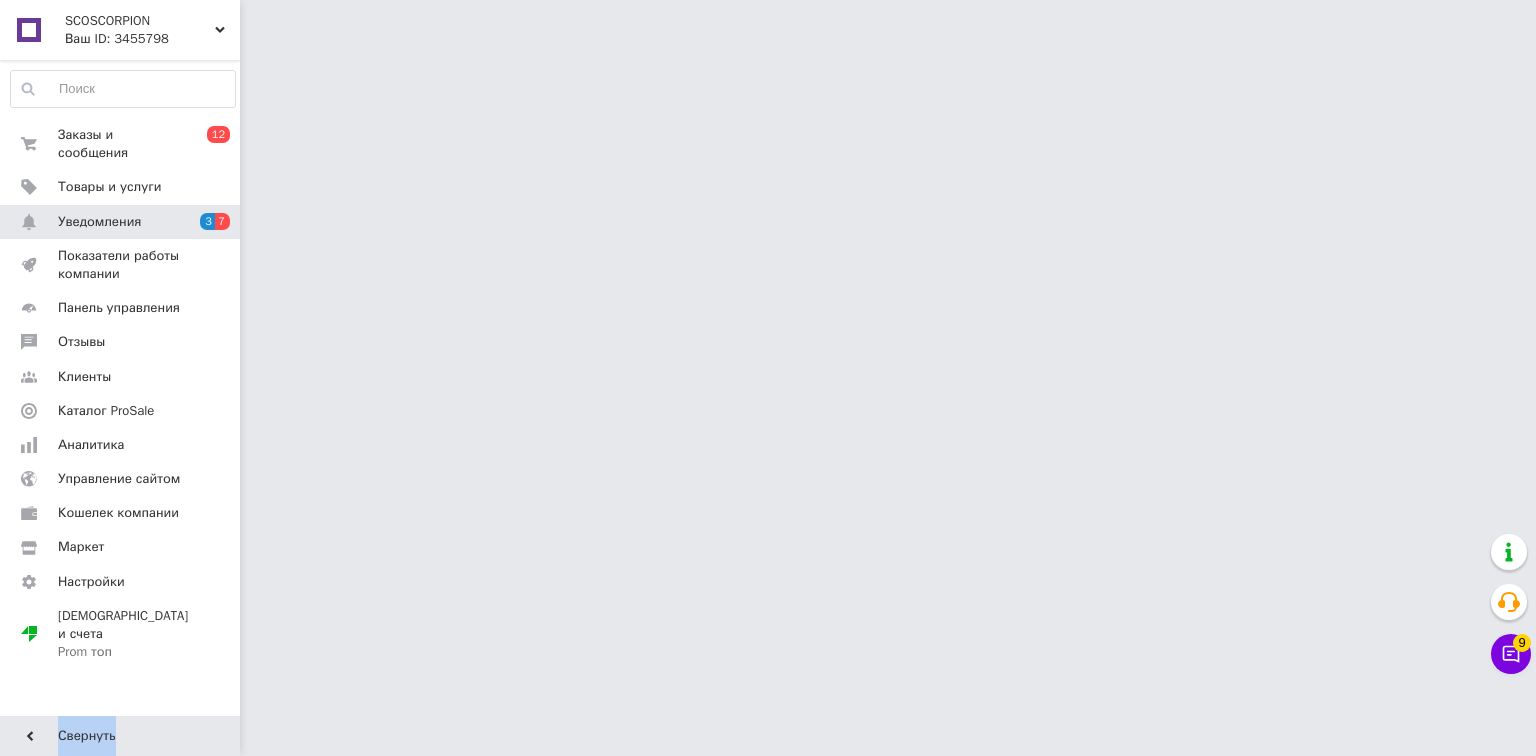 click on "SCOSCORPION Ваш ID: 3455798 Сайт SCOSCORPION Кабинет покупателя Проверить состояние системы Страница на портале Справка Выйти Заказы и сообщения 0 12 Товары и услуги Уведомления 3 7 Показатели работы компании Панель управления Отзывы Клиенты Каталог ProSale Аналитика Управление сайтом Кошелек компании Маркет Настройки Тарифы и счета Prom топ Свернуть
9 Чат с покупателем" at bounding box center [768, 25] 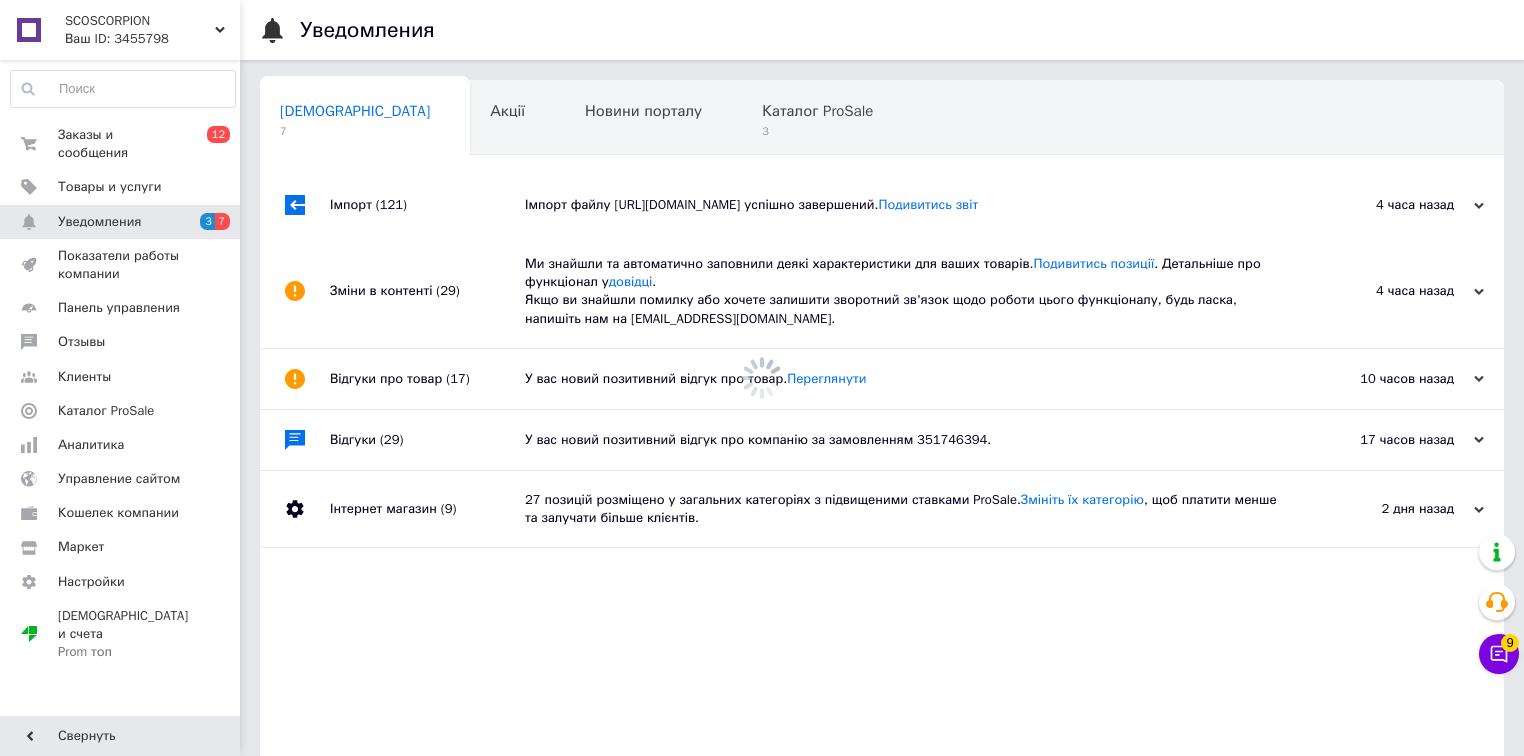 click on "Ми знайшли та автоматично заповнили деякі характеристики для ваших товарів.  Подивитись позиції . Детальніше про функціонал у  довідці . Якщо ви знайшли помилку або хочете залишити зворотний зв'язок щодо роботи цього функціоналу, будь ласка, напишіть нам на [EMAIL_ADDRESS][DOMAIN_NAME]." at bounding box center [904, 291] 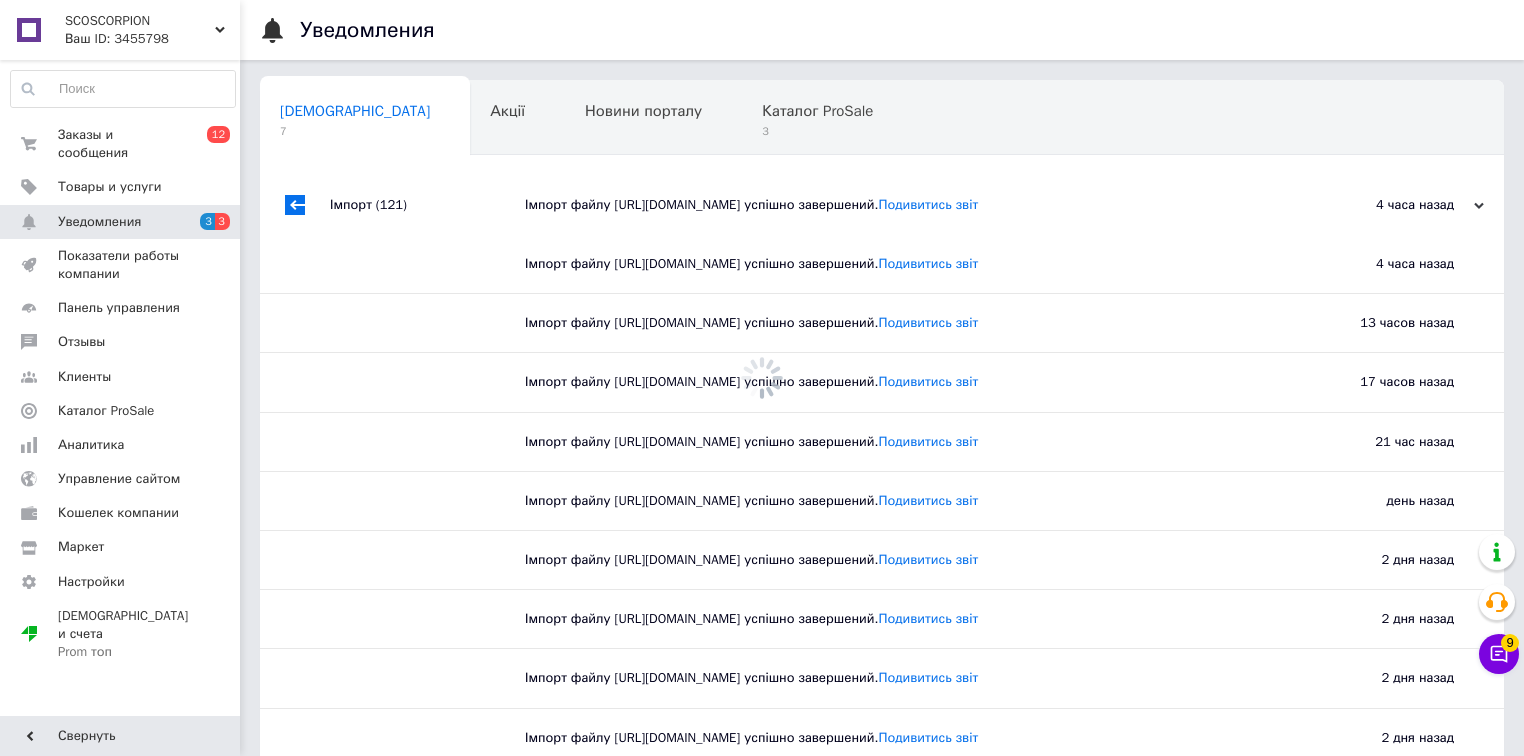 click on "Імпорт файлу [URL][DOMAIN_NAME] успішно завершений.  Подивитись звіт" at bounding box center [889, 323] 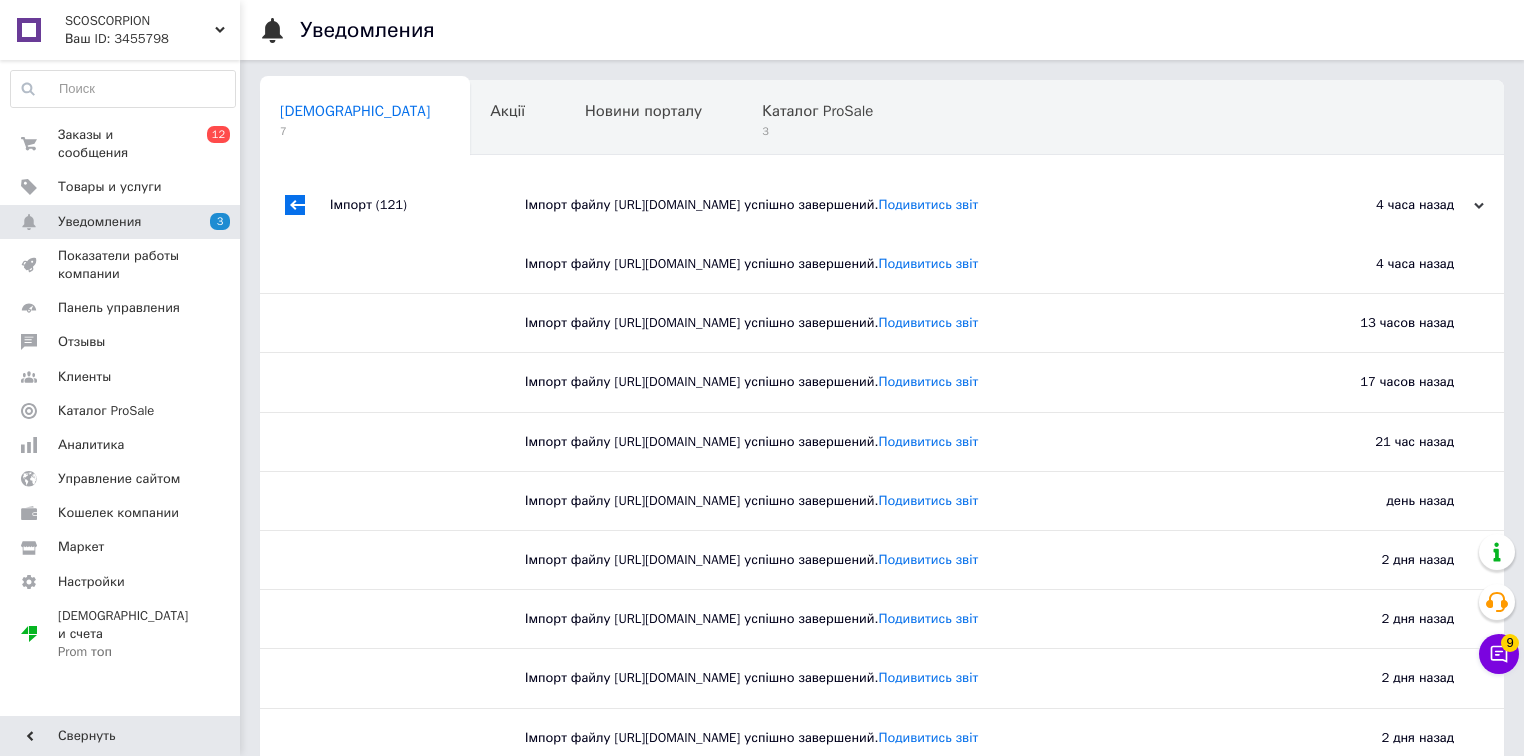 click on "Імпорт файлу [URL][DOMAIN_NAME] успішно завершений.  Подивитись звіт" at bounding box center [889, 264] 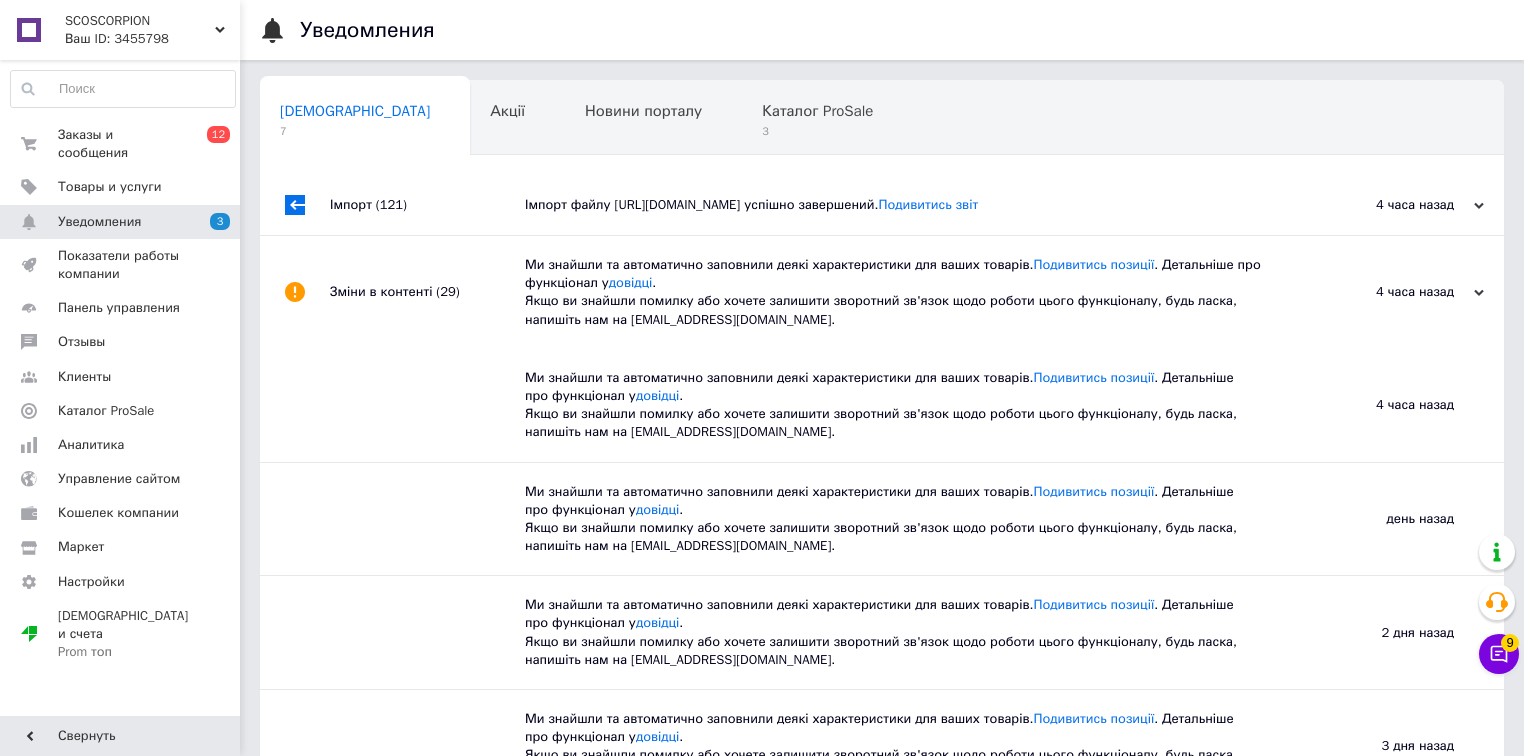 click on "Ми знайшли та автоматично заповнили деякі характеристики для ваших товарів.  Подивитись позиції . Детальніше про функціонал у  довідці . Якщо ви знайшли помилку або хочете залишити зворотний зв'язок щодо роботи цього функціоналу, будь ласка, напишіть нам на [EMAIL_ADDRESS][DOMAIN_NAME]." at bounding box center [904, 292] 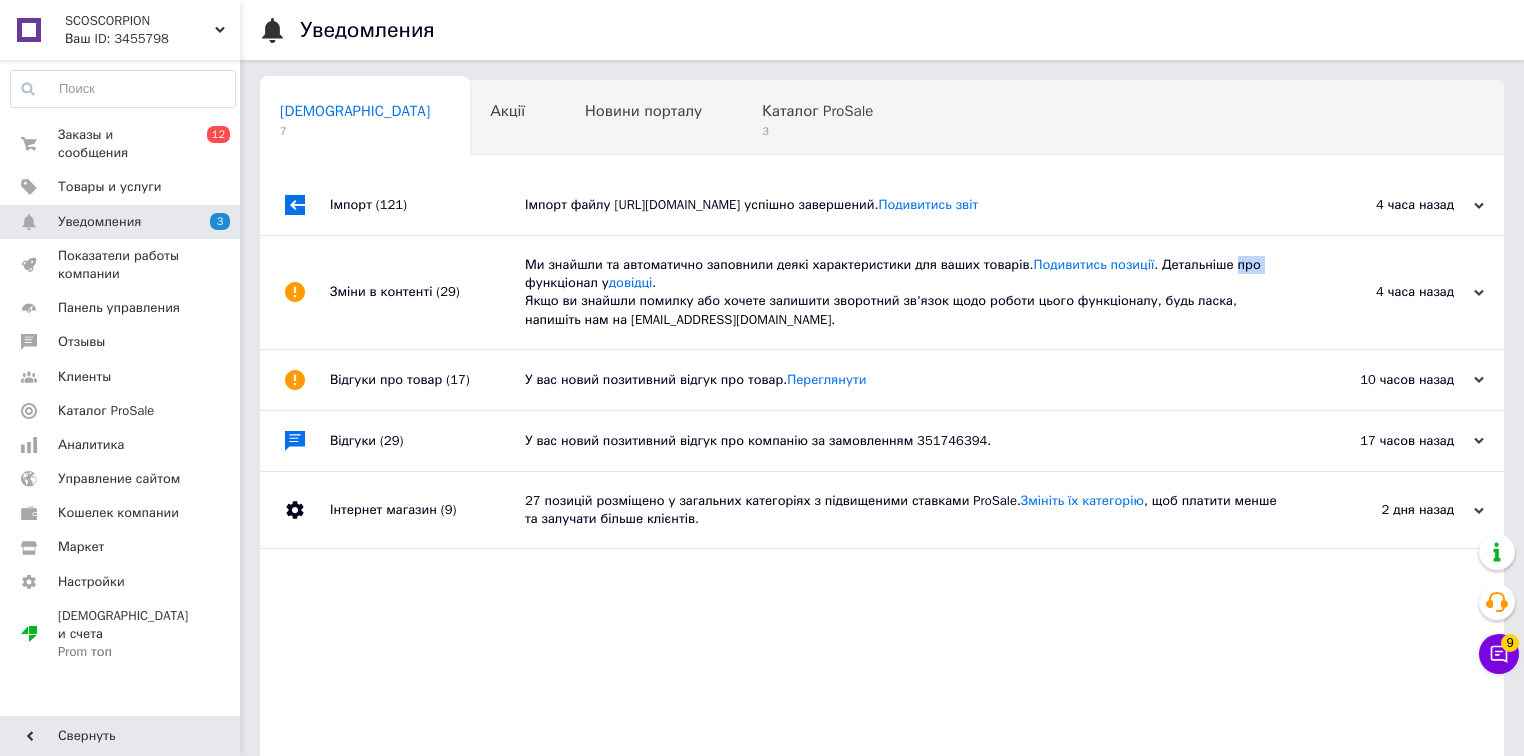 click on "Ми знайшли та автоматично заповнили деякі характеристики для ваших товарів.  Подивитись позиції . Детальніше про функціонал у  довідці . Якщо ви знайшли помилку або хочете залишити зворотний зв'язок щодо роботи цього функціоналу, будь ласка, напишіть нам на [EMAIL_ADDRESS][DOMAIN_NAME]." at bounding box center (904, 292) 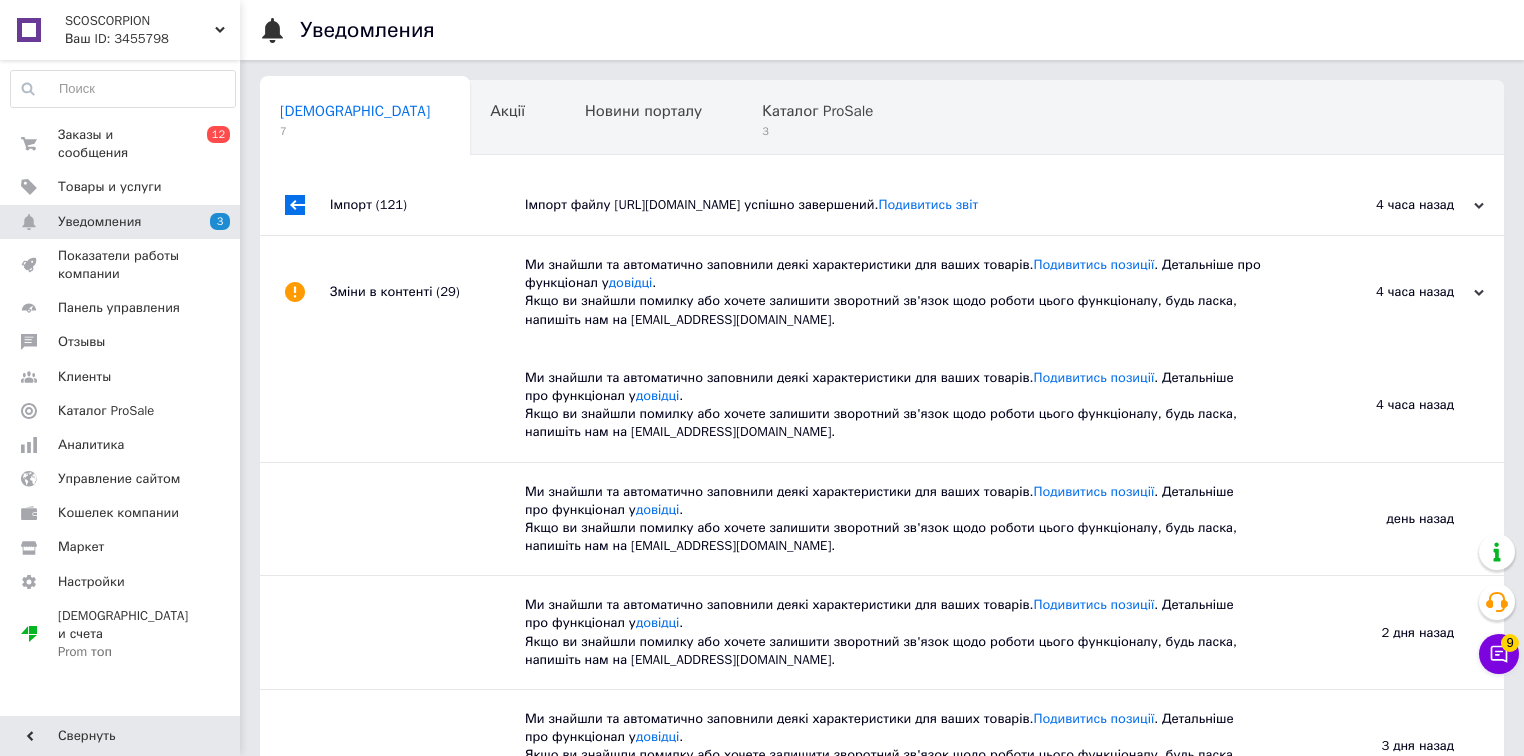drag, startPoint x: 516, startPoint y: 363, endPoint x: 517, endPoint y: 379, distance: 16.03122 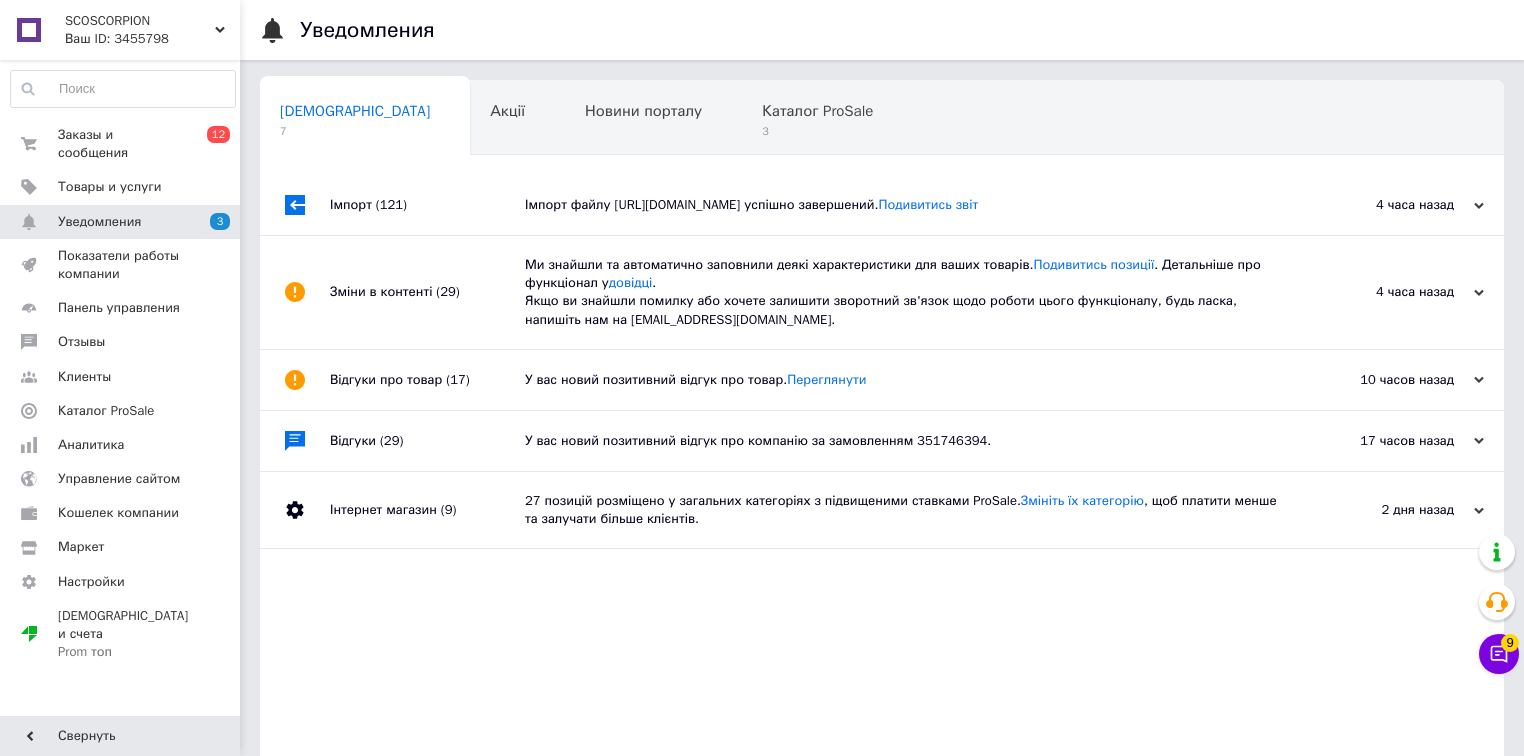 click on "Відгуки про товар   (17)" at bounding box center (427, 380) 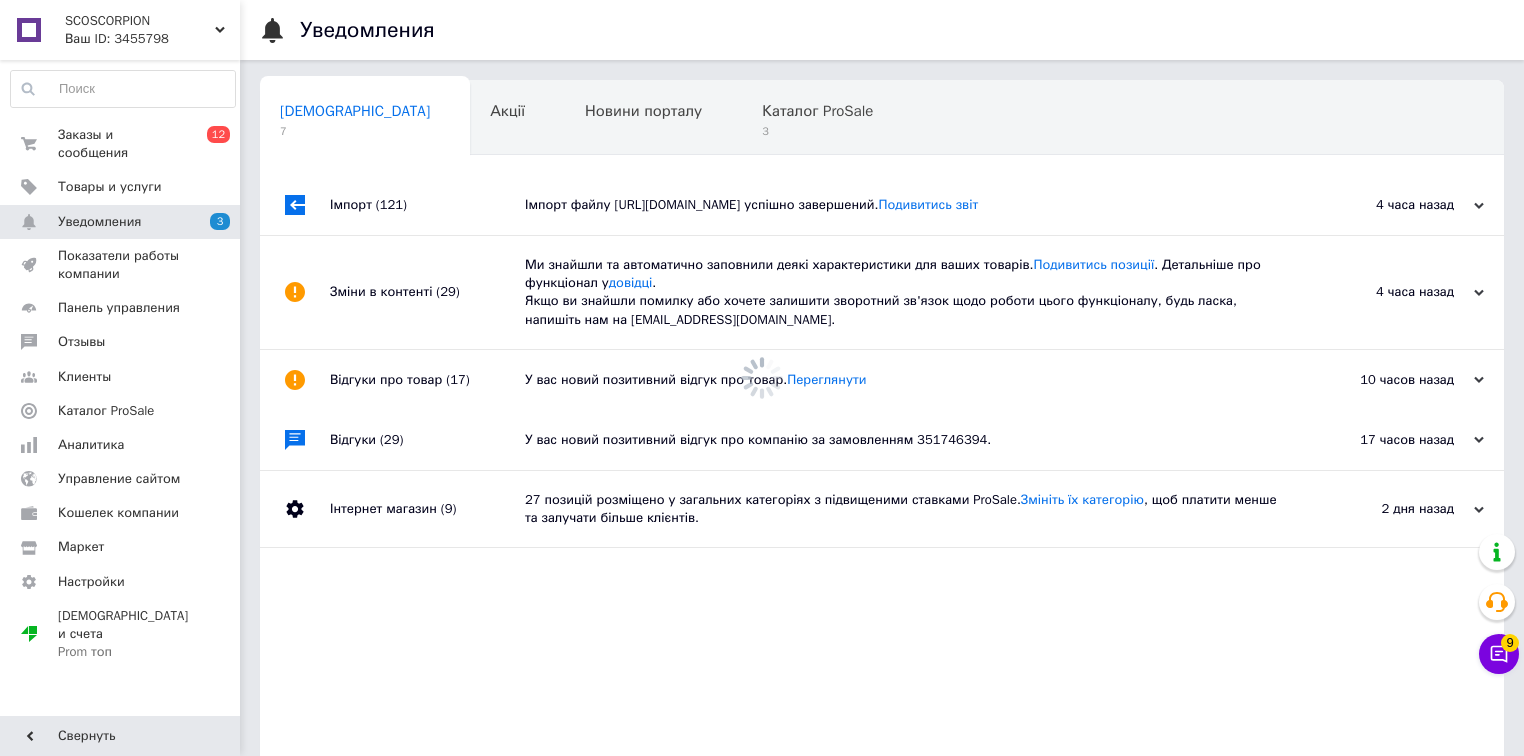 click on "Відгуки про товар   (17)" at bounding box center [427, 380] 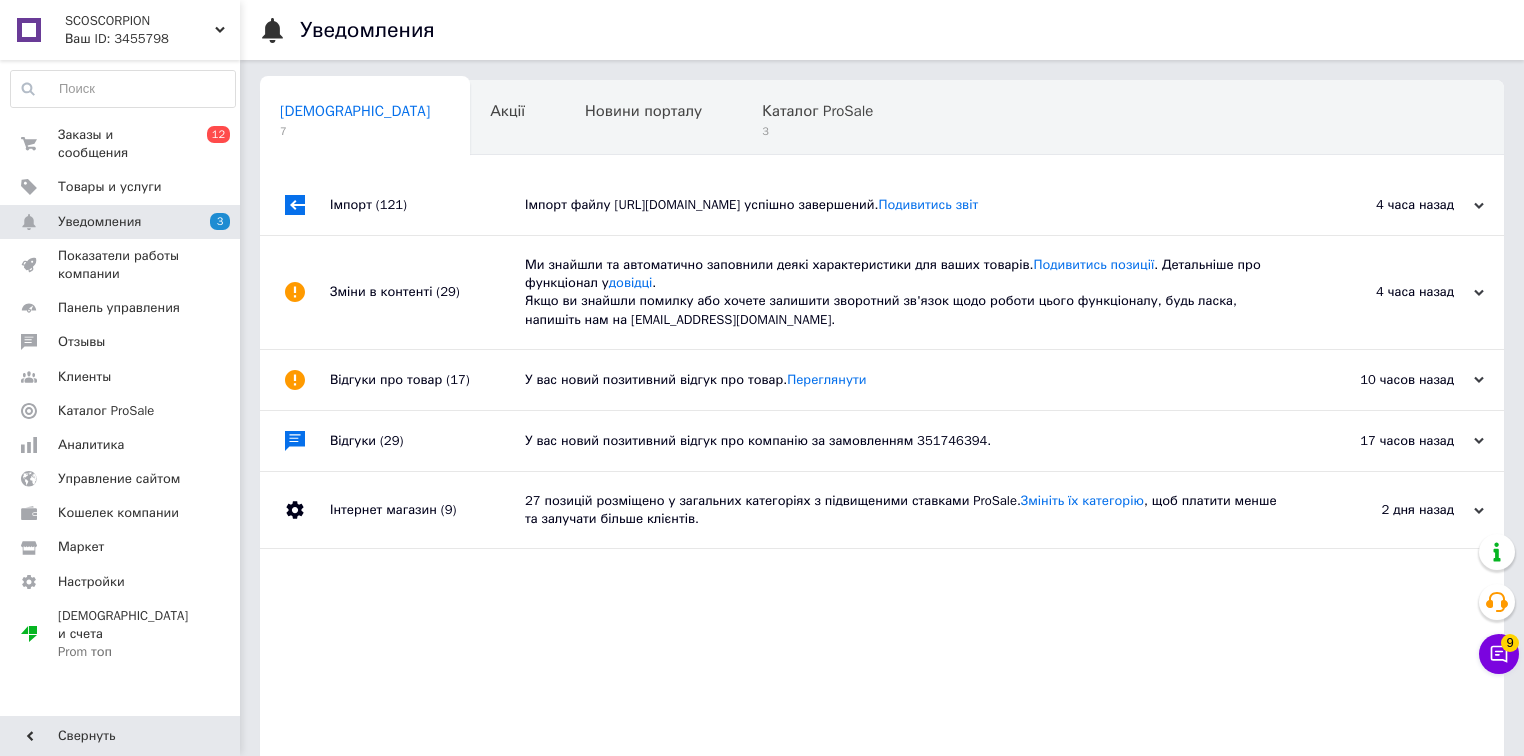 click on "У вас новий позитивний відгук про компанію за замовленням 351746394." at bounding box center (904, 441) 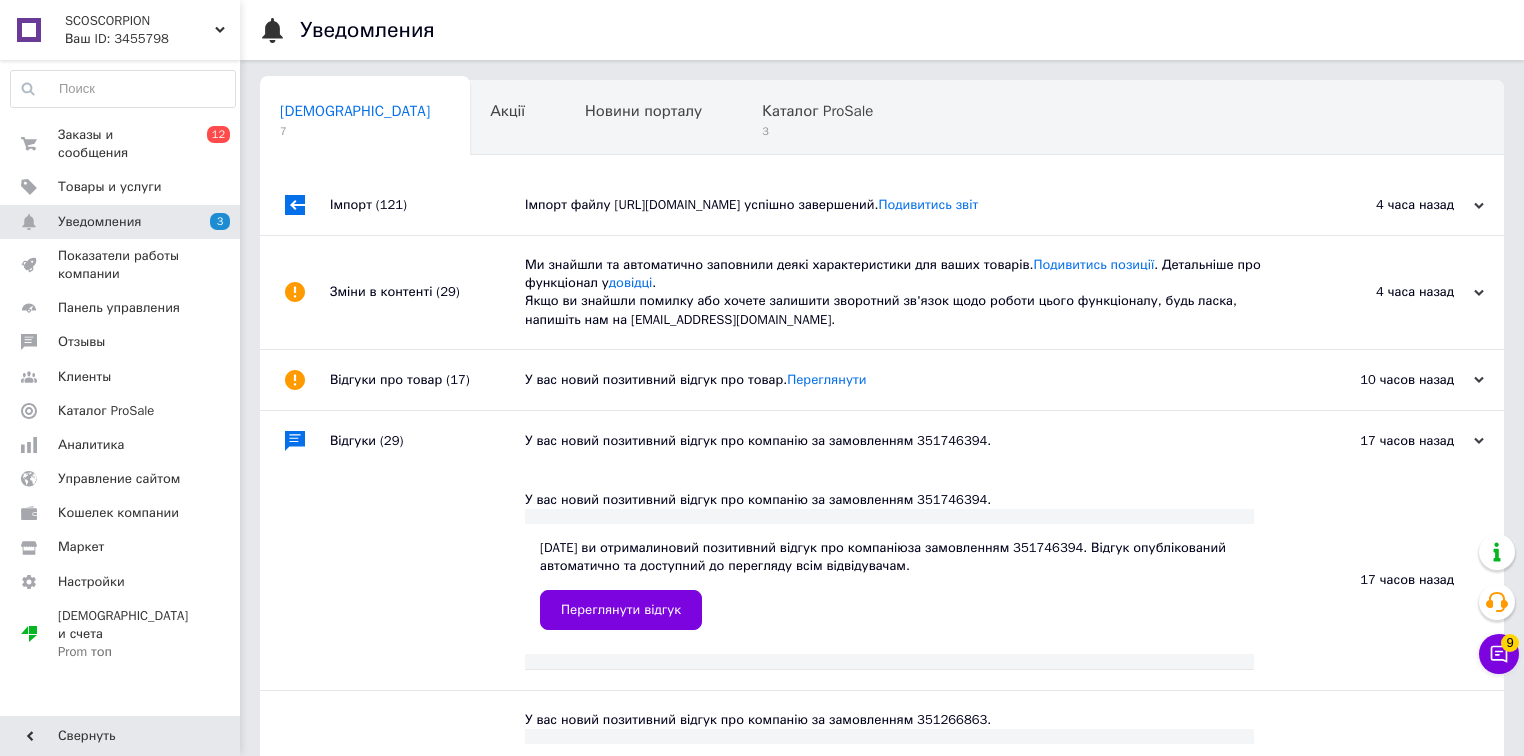click on "У вас новий позитивний відгук про компанію за замовленням 351746394." at bounding box center (904, 441) 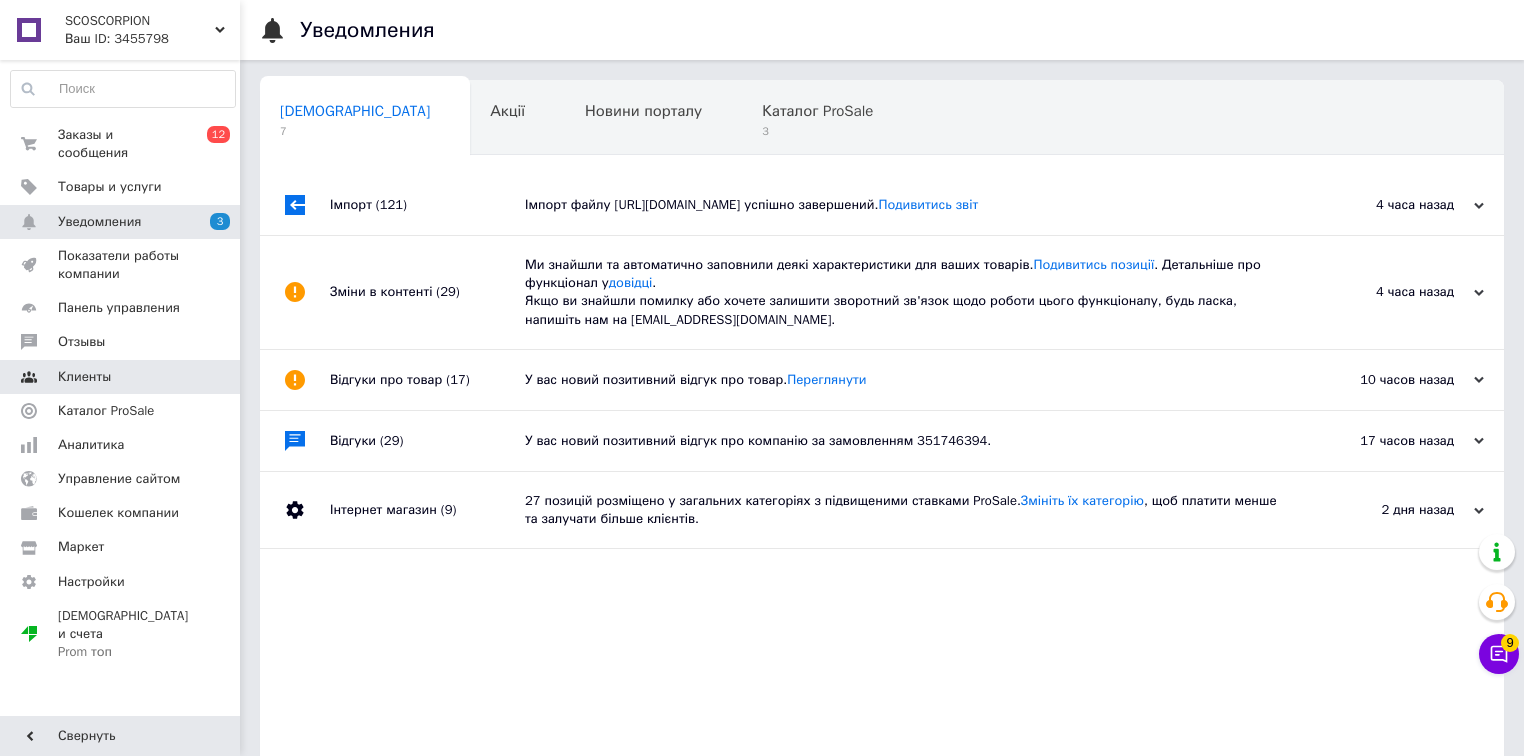 click on "Клиенты" at bounding box center [123, 377] 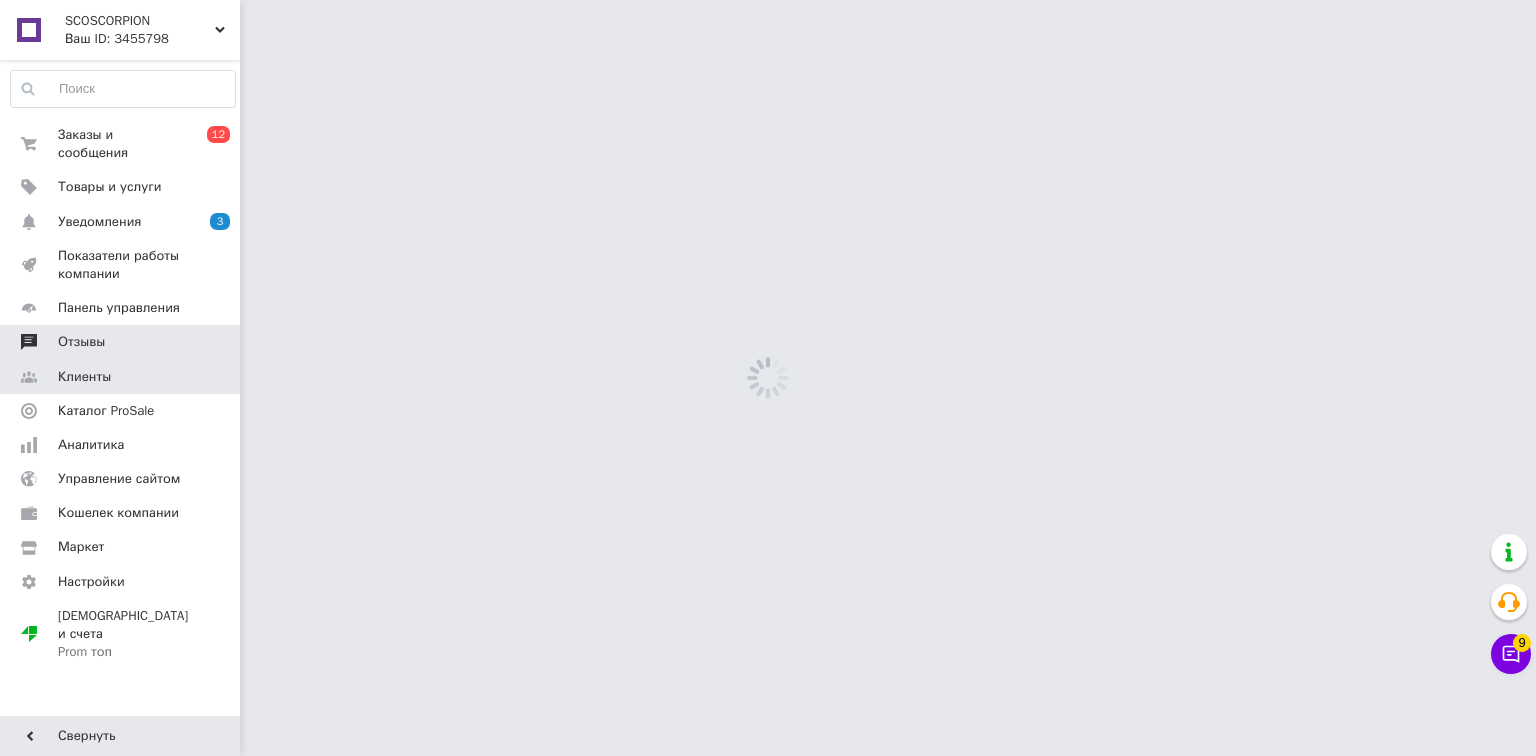 click on "Отзывы" at bounding box center [121, 342] 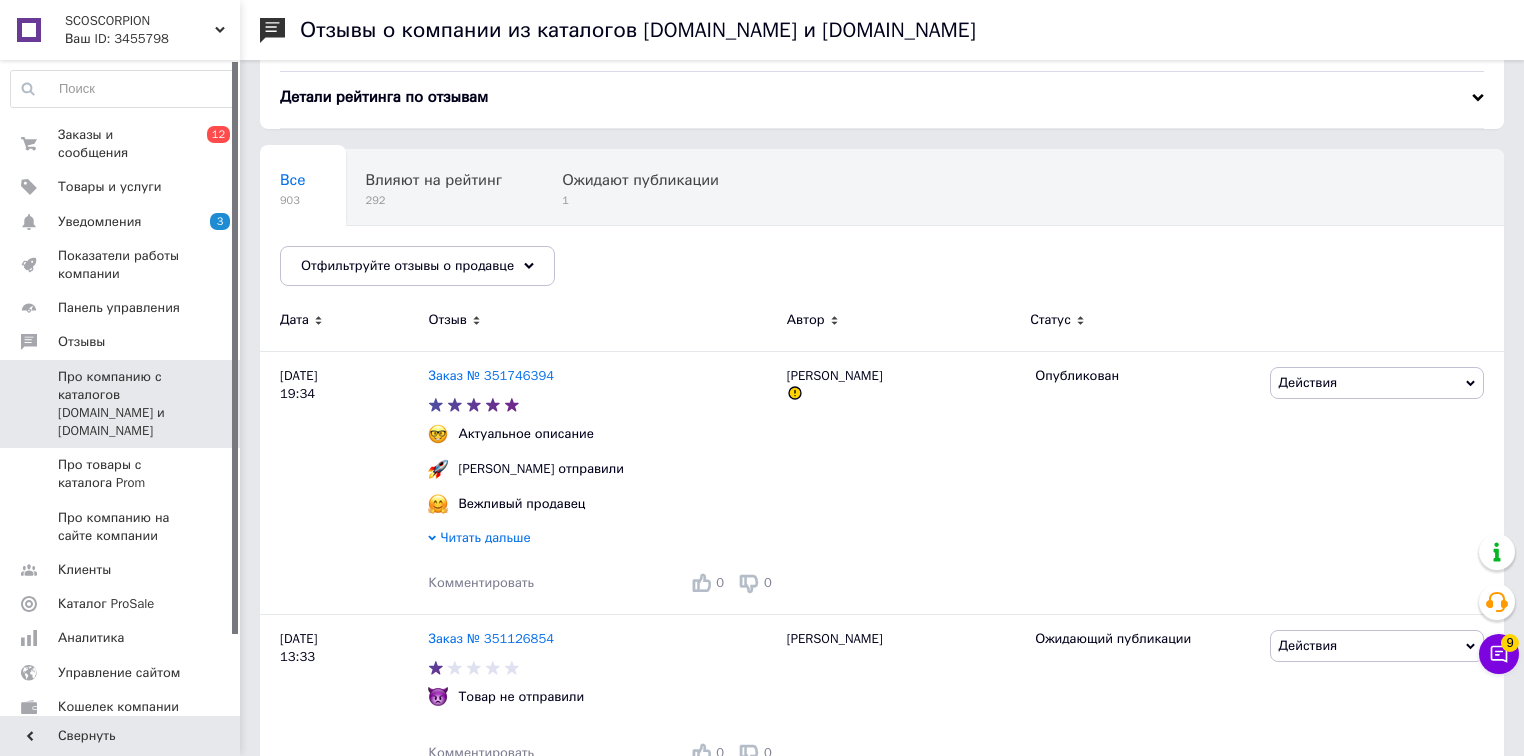 scroll, scrollTop: 0, scrollLeft: 0, axis: both 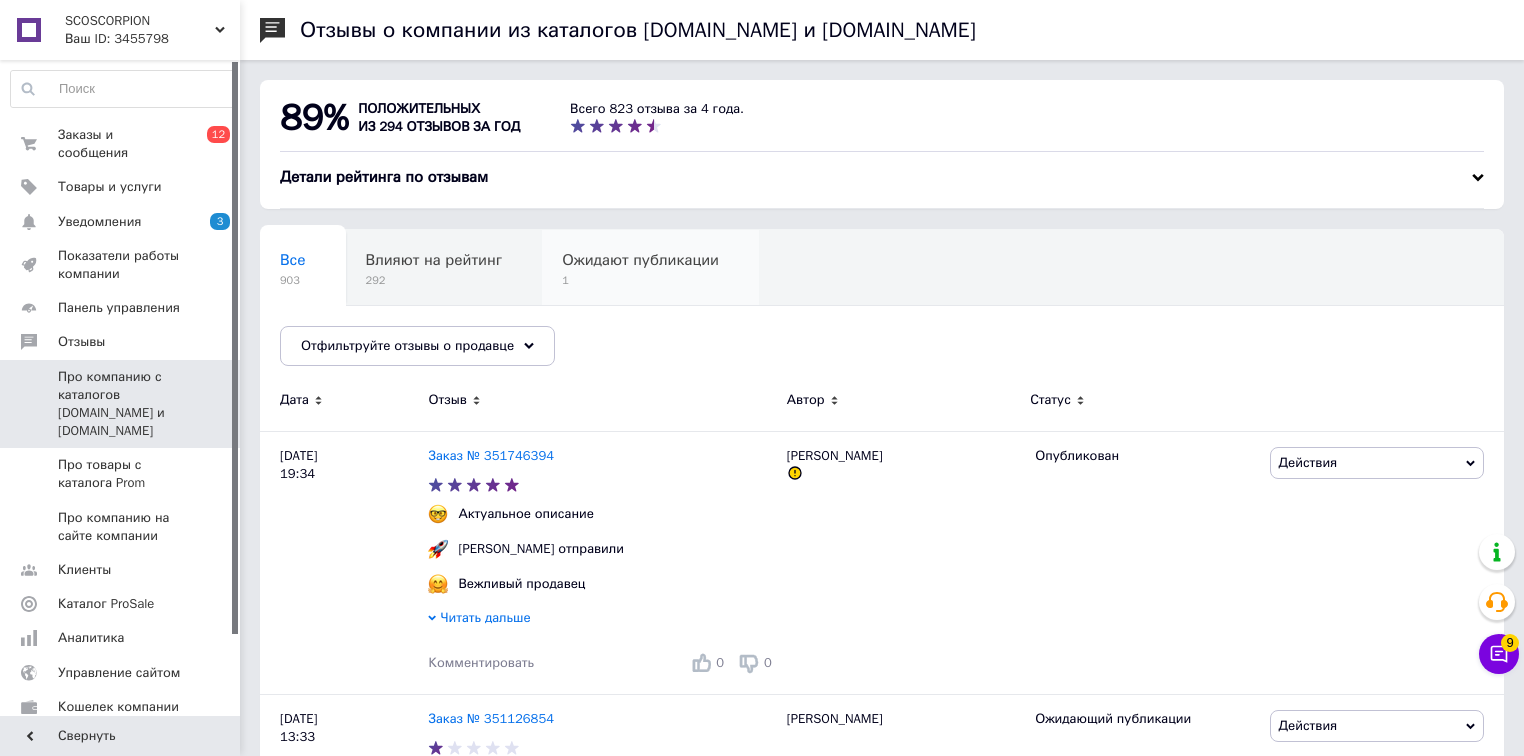 click on "Ожидают публикации" at bounding box center [640, 260] 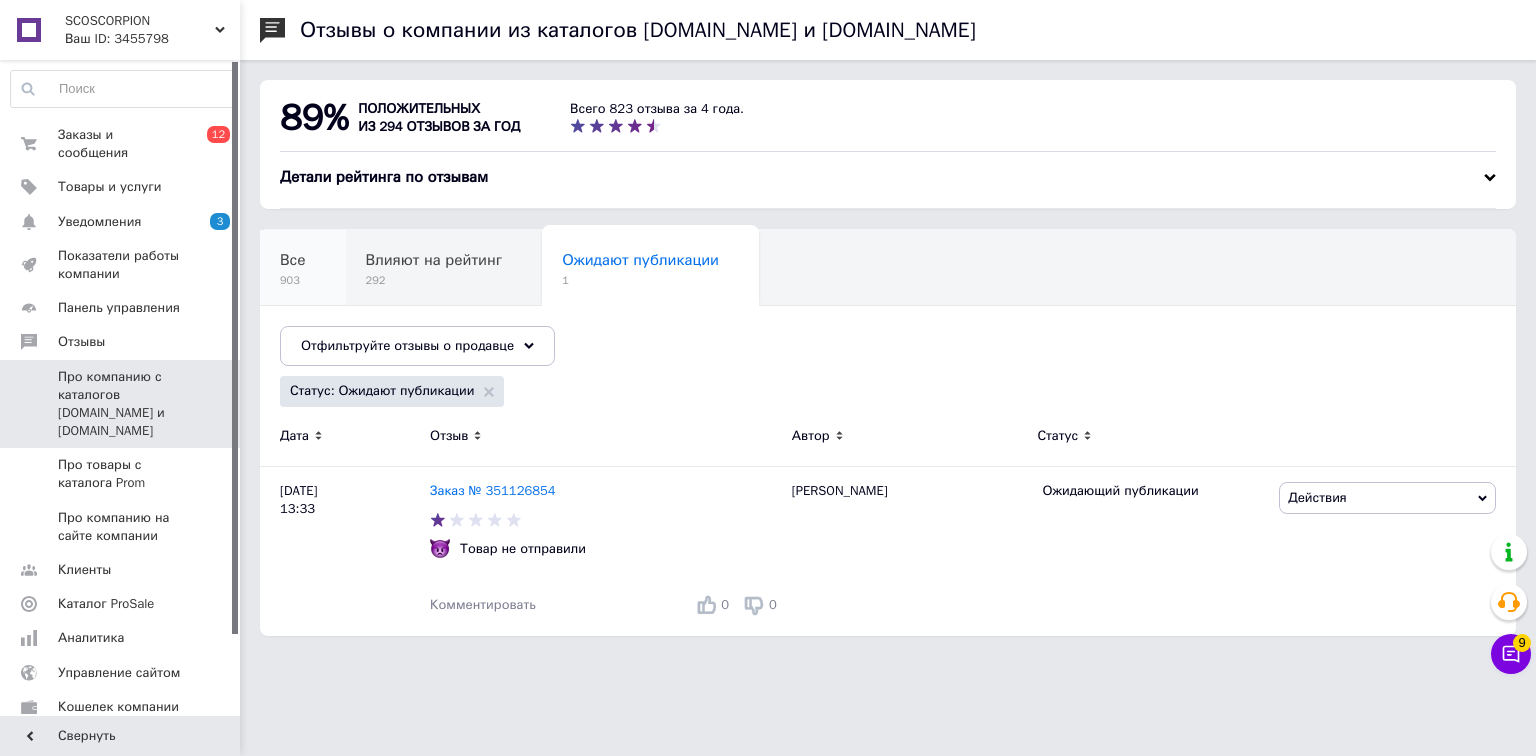 click on "Все 903" at bounding box center [303, 268] 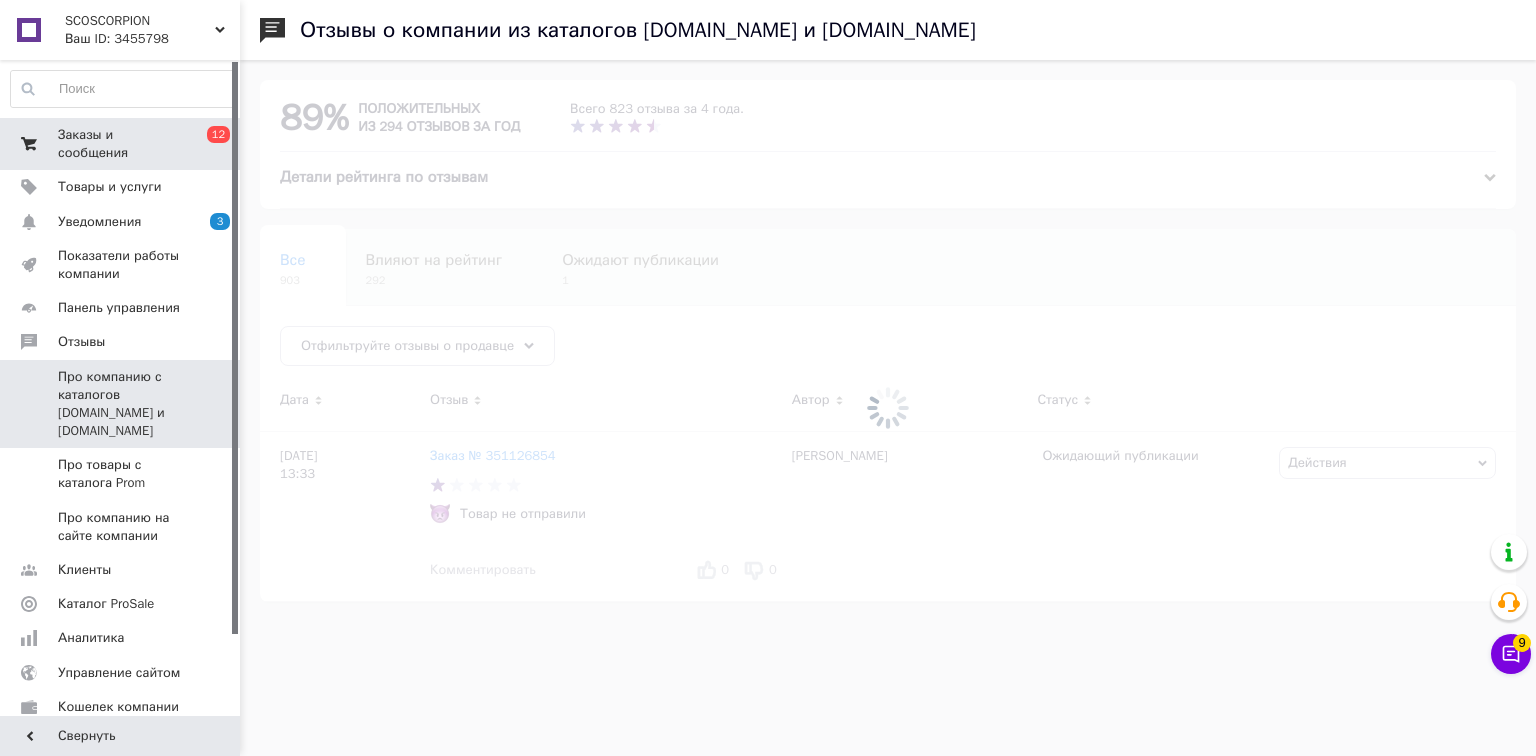 click on "Заказы и сообщения" at bounding box center [121, 144] 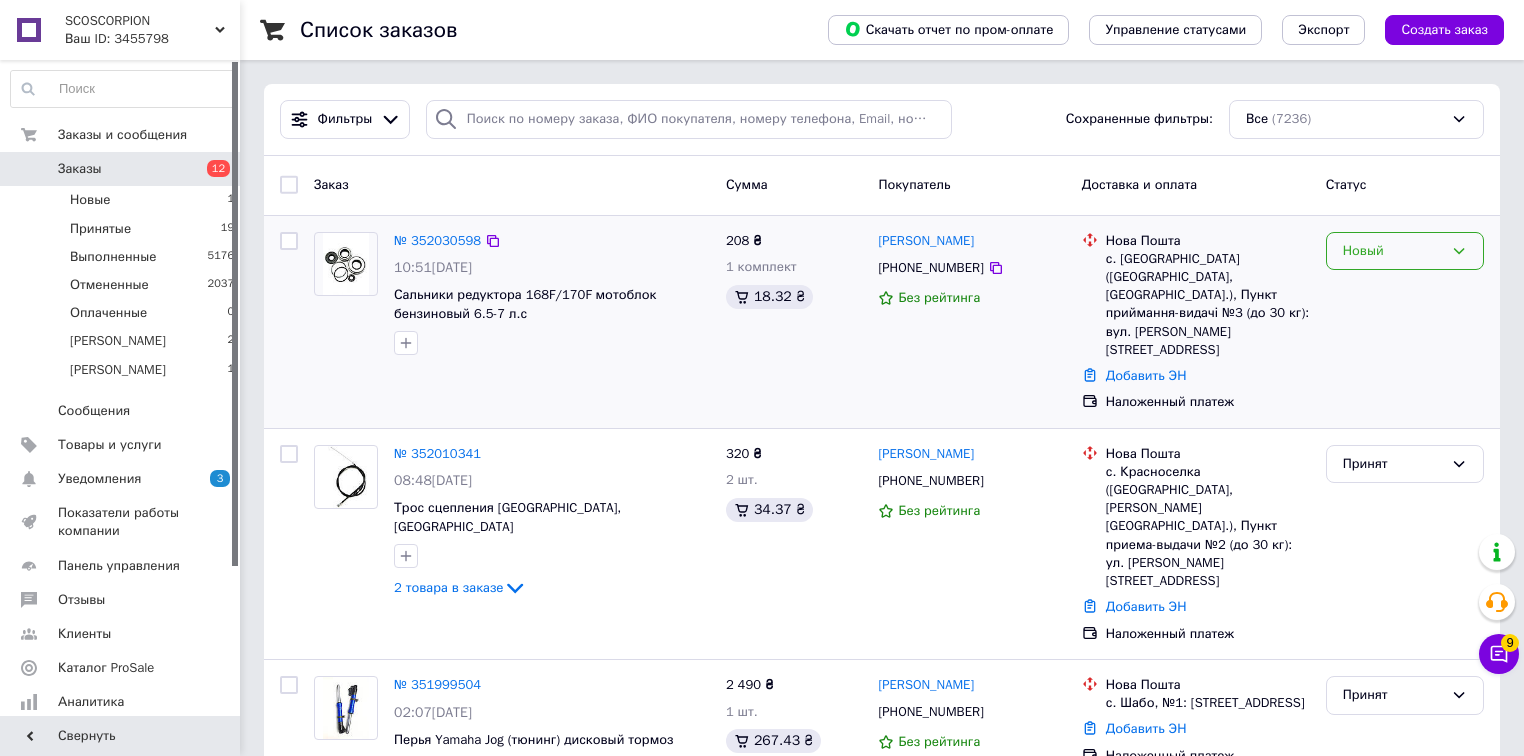 click on "Новый" at bounding box center [1393, 251] 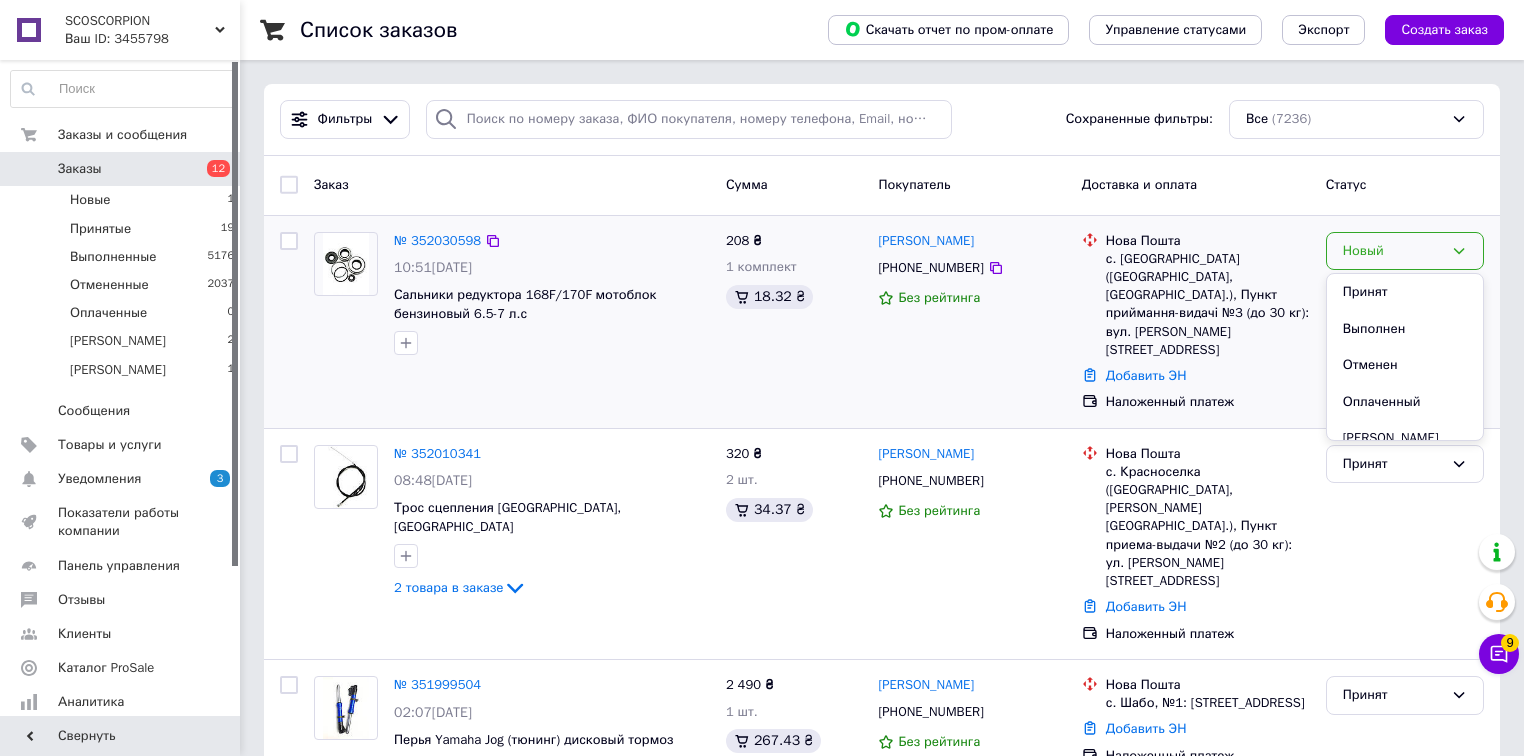 click on "Принят" at bounding box center [1405, 292] 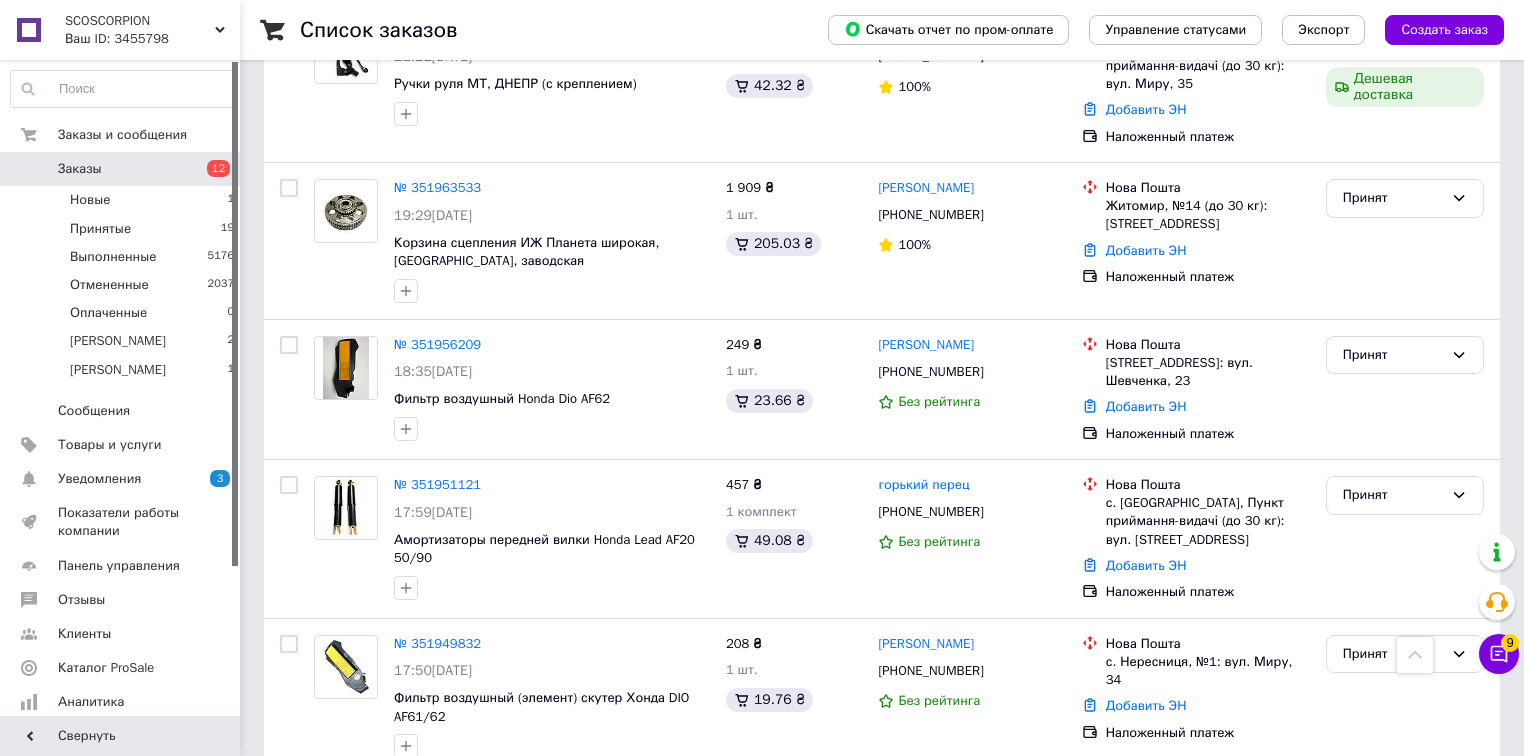scroll, scrollTop: 1200, scrollLeft: 0, axis: vertical 